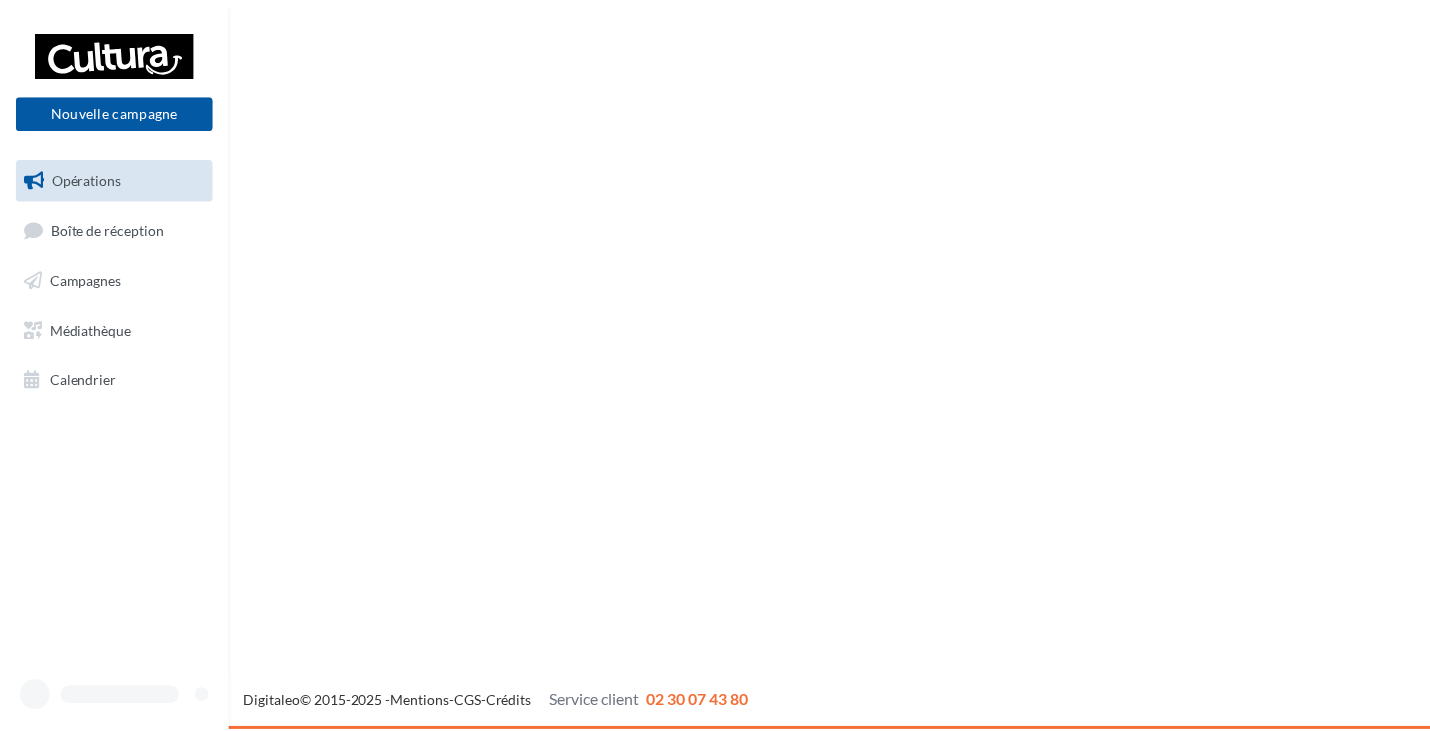 scroll, scrollTop: 0, scrollLeft: 0, axis: both 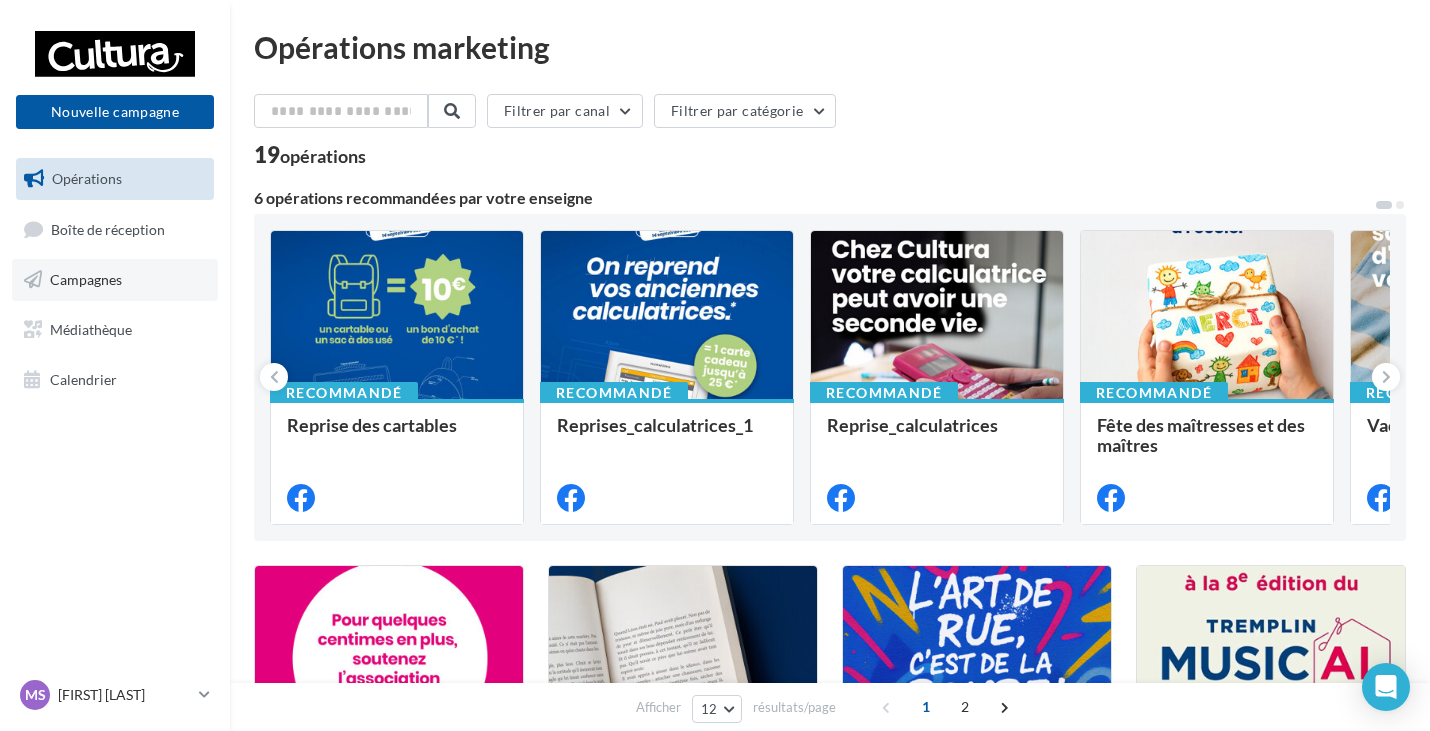 click on "Campagnes" at bounding box center (115, 280) 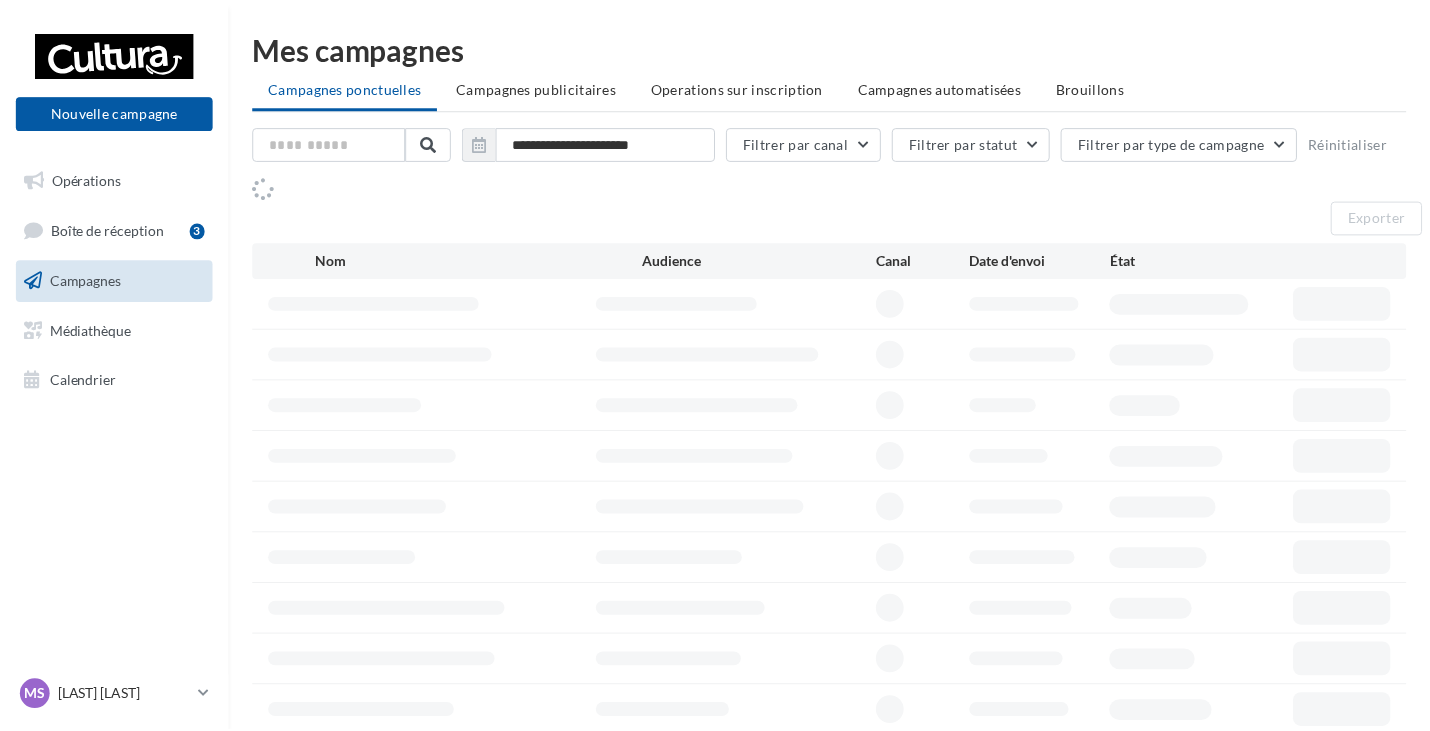 scroll, scrollTop: 0, scrollLeft: 0, axis: both 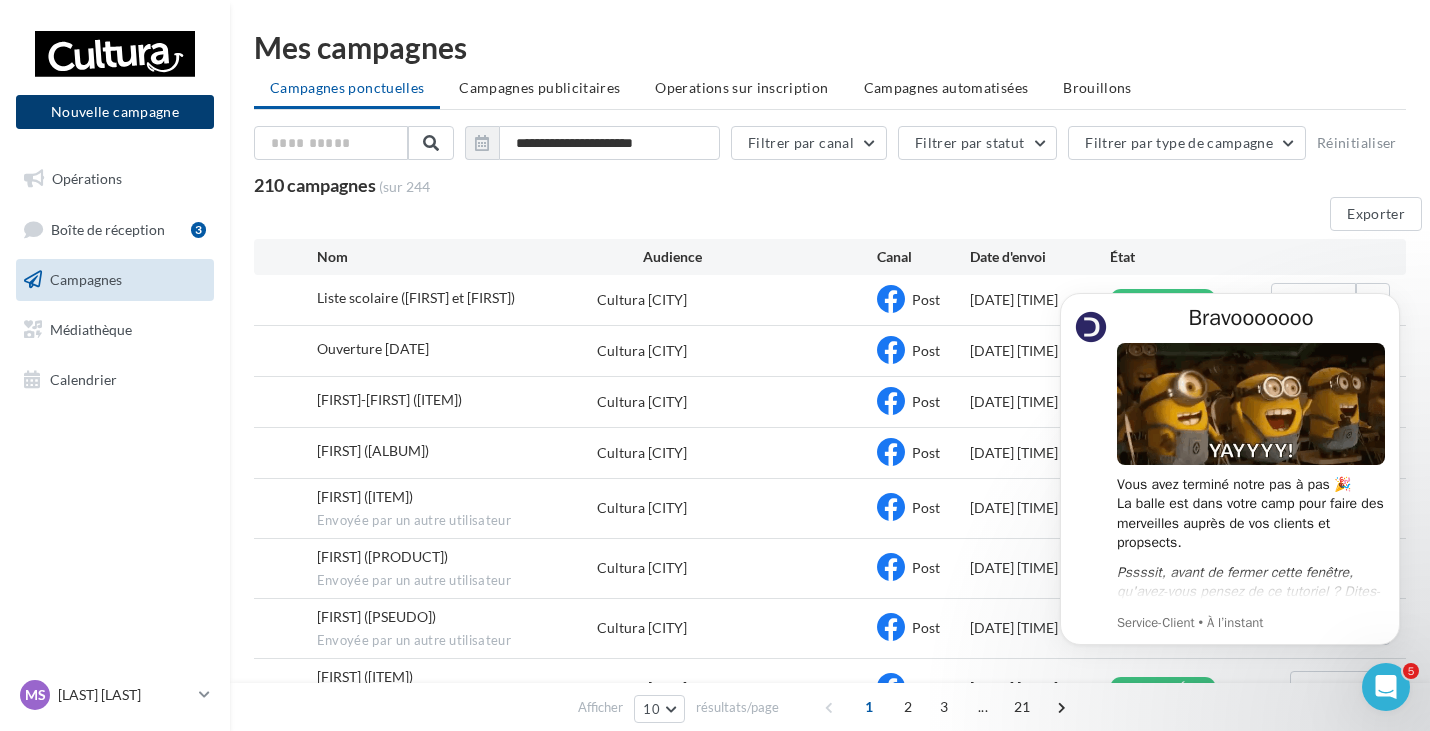 click on "Nouvelle campagne" at bounding box center (115, 112) 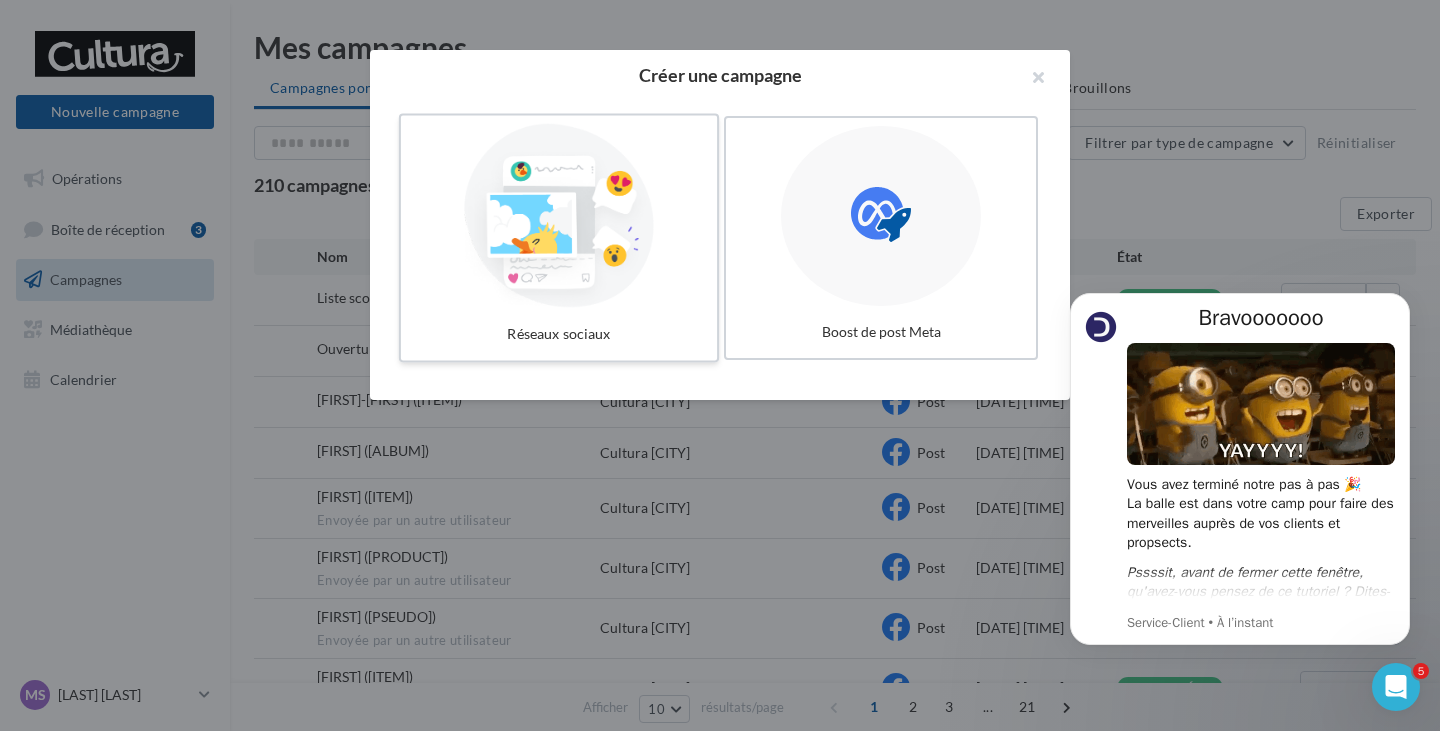 click at bounding box center [559, 216] 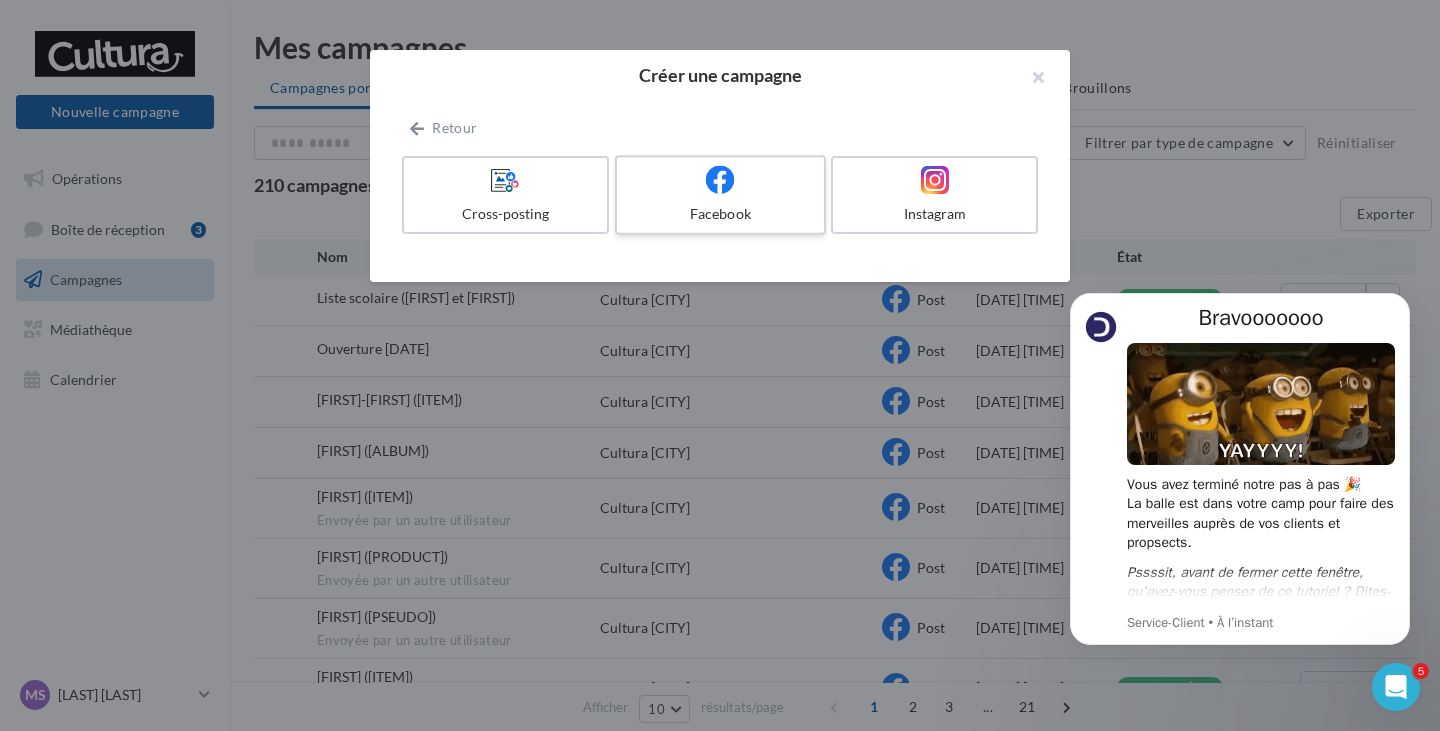 click at bounding box center [720, 180] 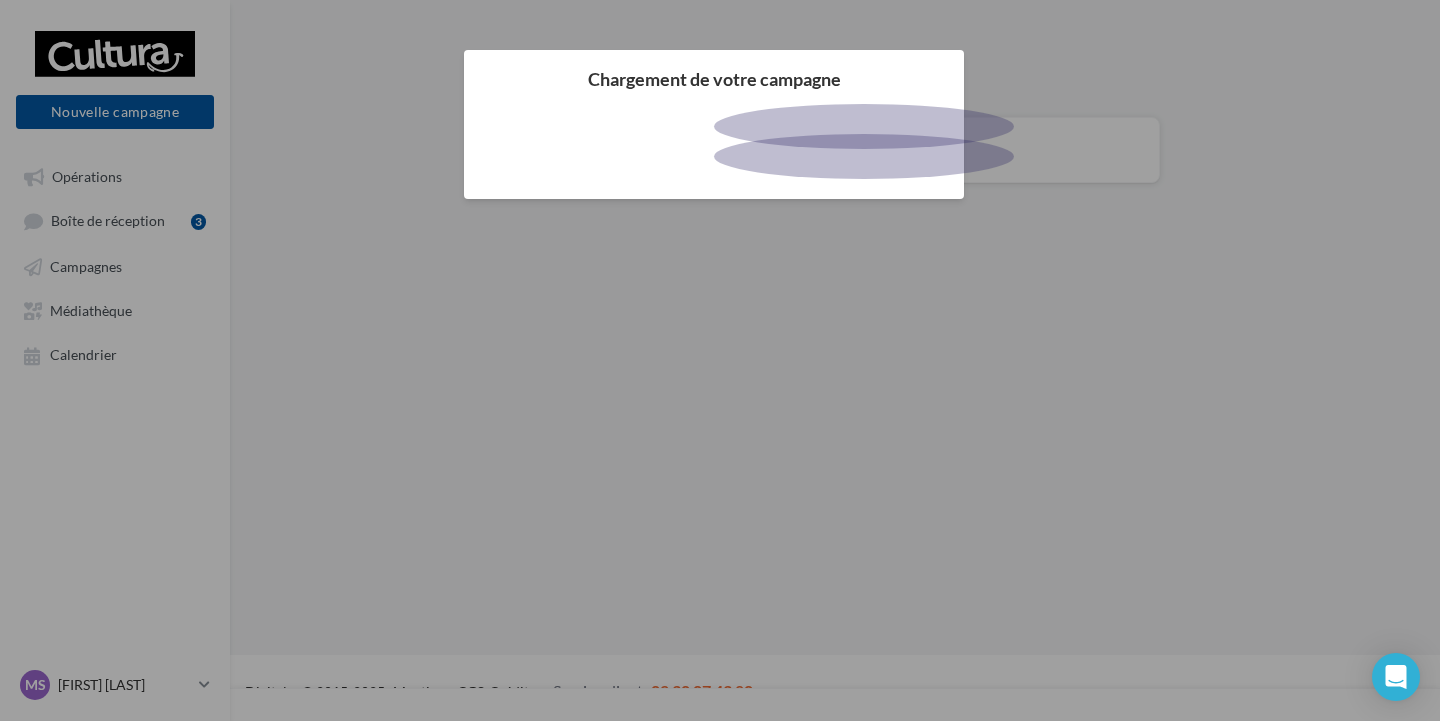 scroll, scrollTop: 0, scrollLeft: 0, axis: both 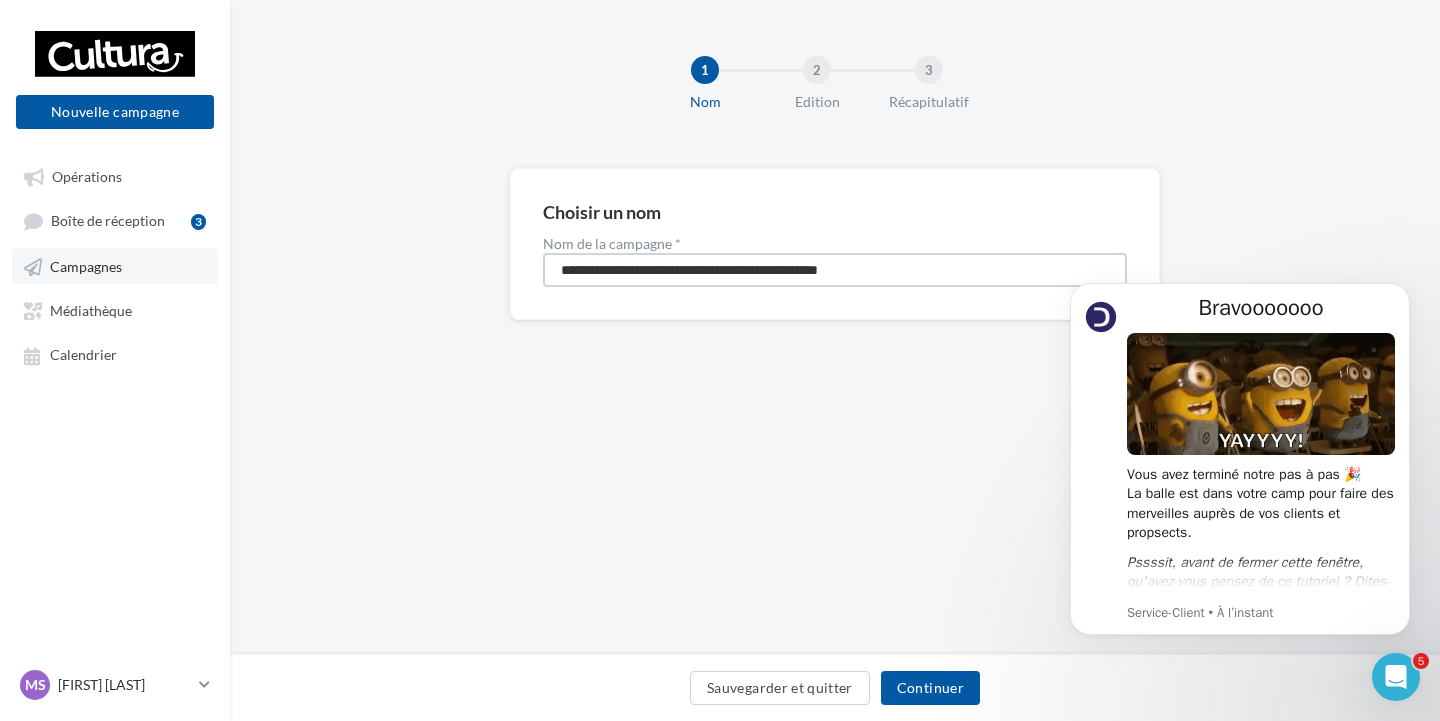 drag, startPoint x: 966, startPoint y: 260, endPoint x: 114, endPoint y: 254, distance: 852.0211 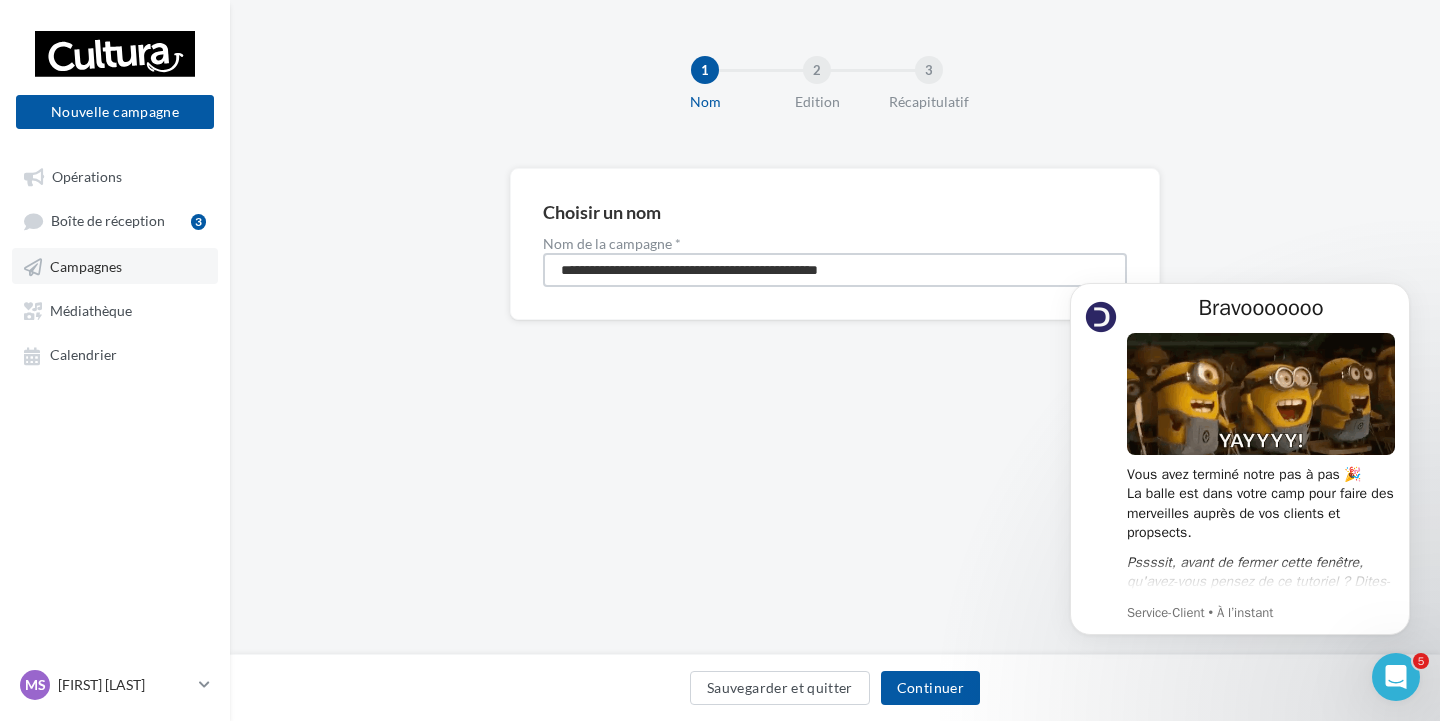 click on "Nouvelle campagne
Nouvelle campagne
Opérations
Boîte de réception
3
Campagnes
Médiathèque
Calendrier" at bounding box center (720, 360) 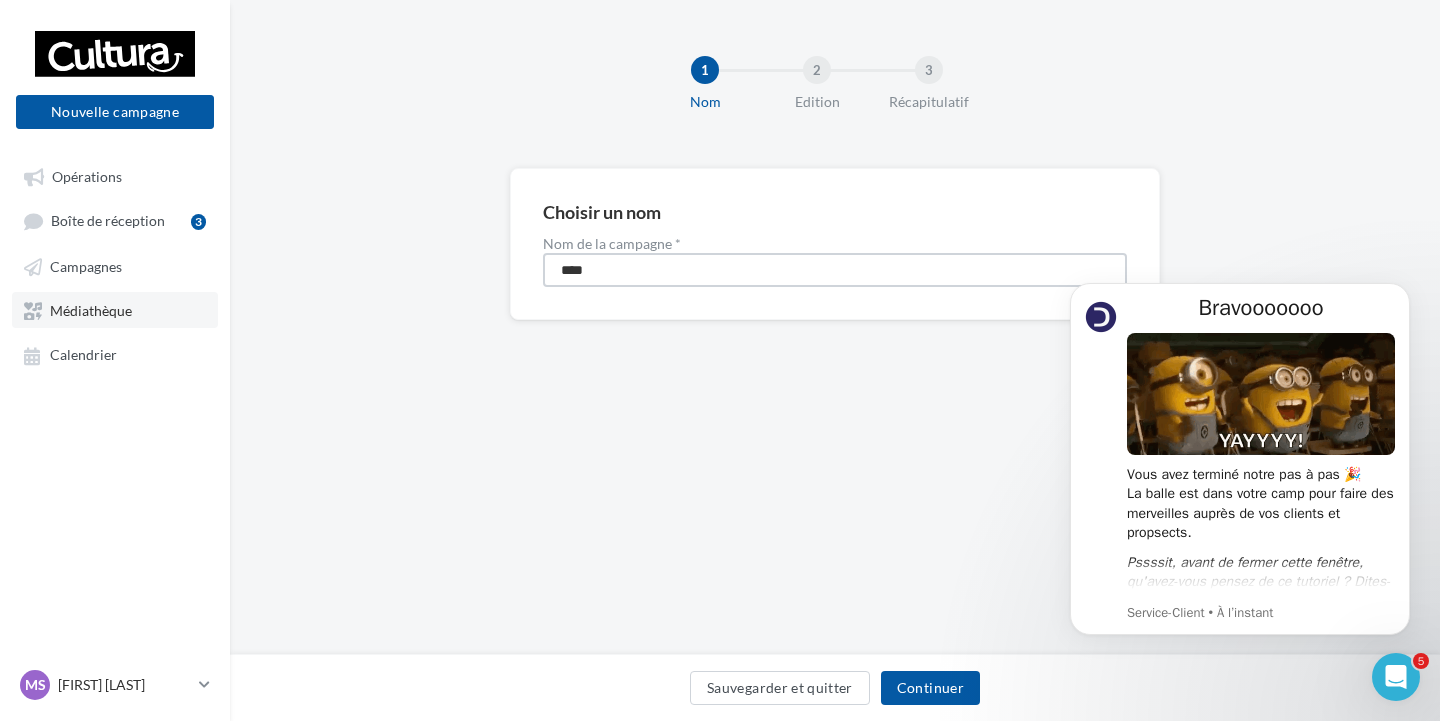 type on "****" 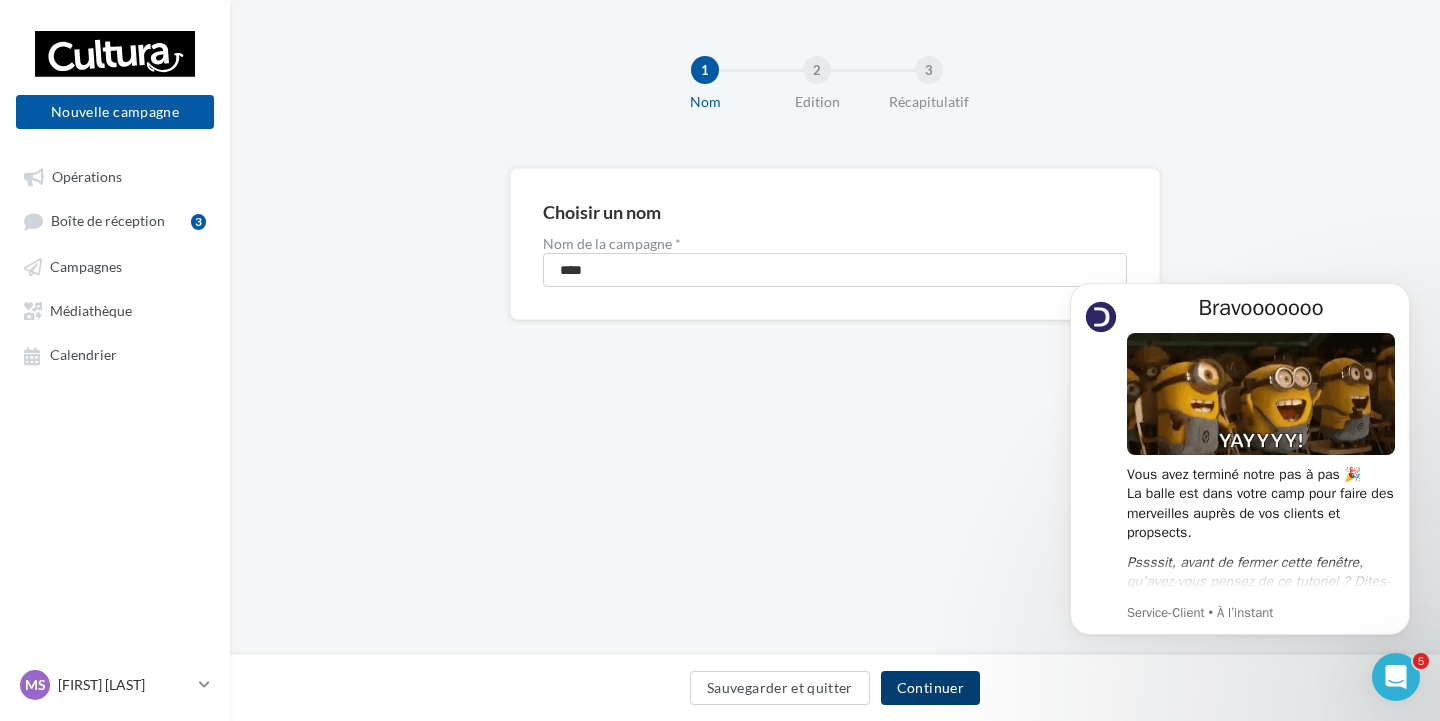 click on "Continuer" at bounding box center (930, 688) 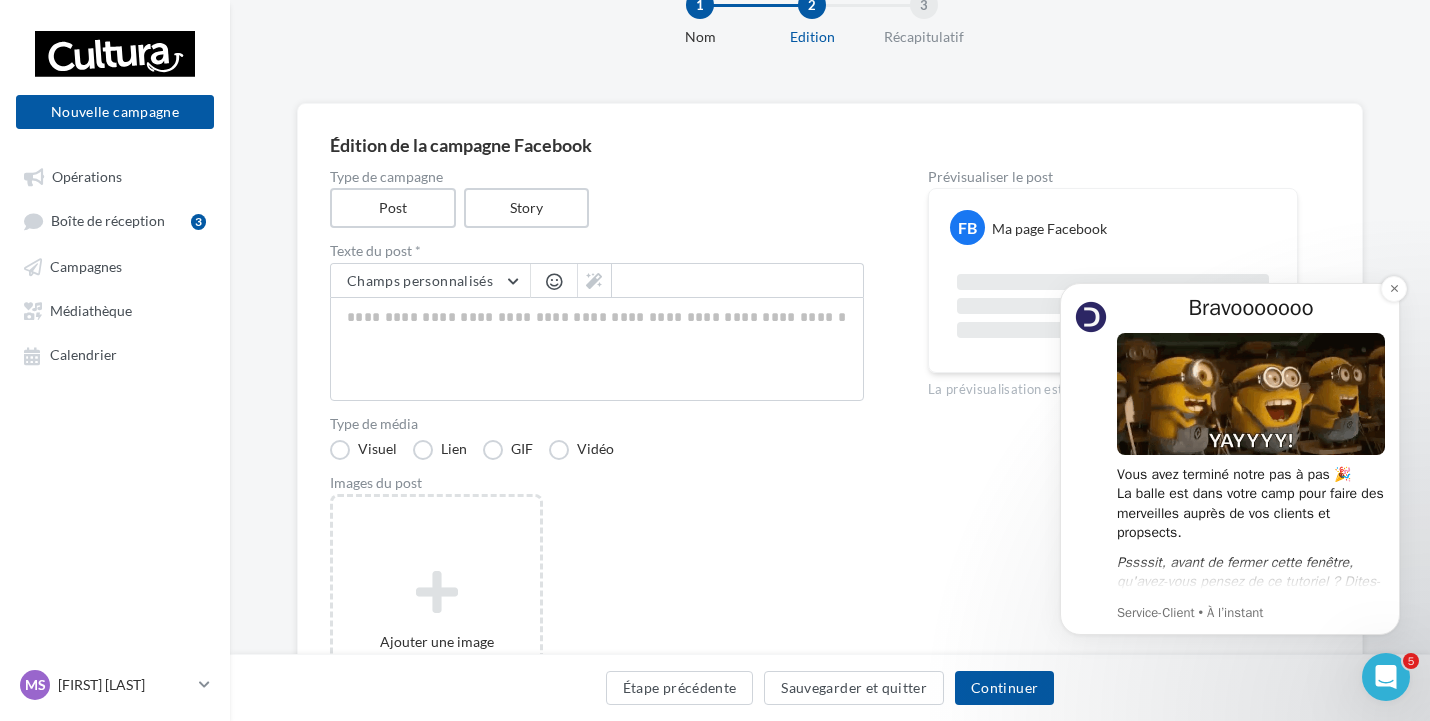 scroll, scrollTop: 100, scrollLeft: 0, axis: vertical 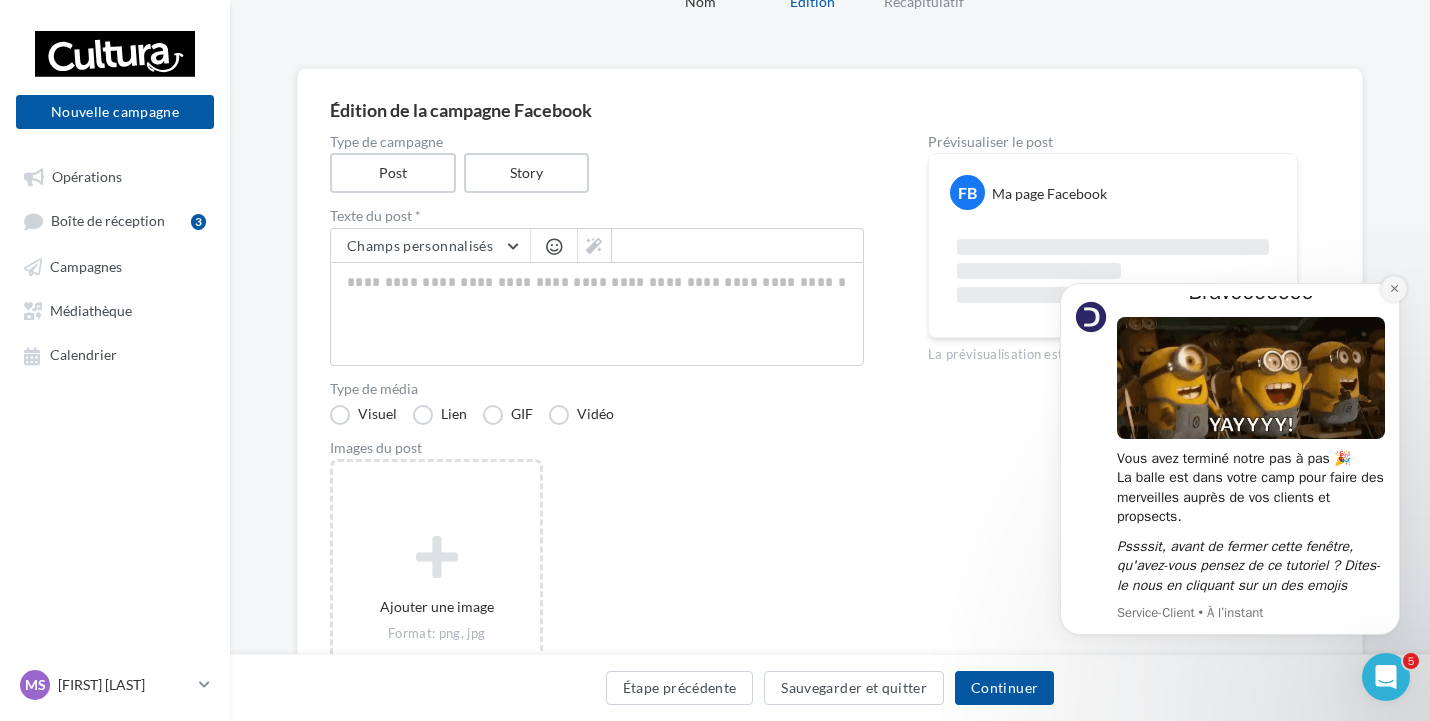 click 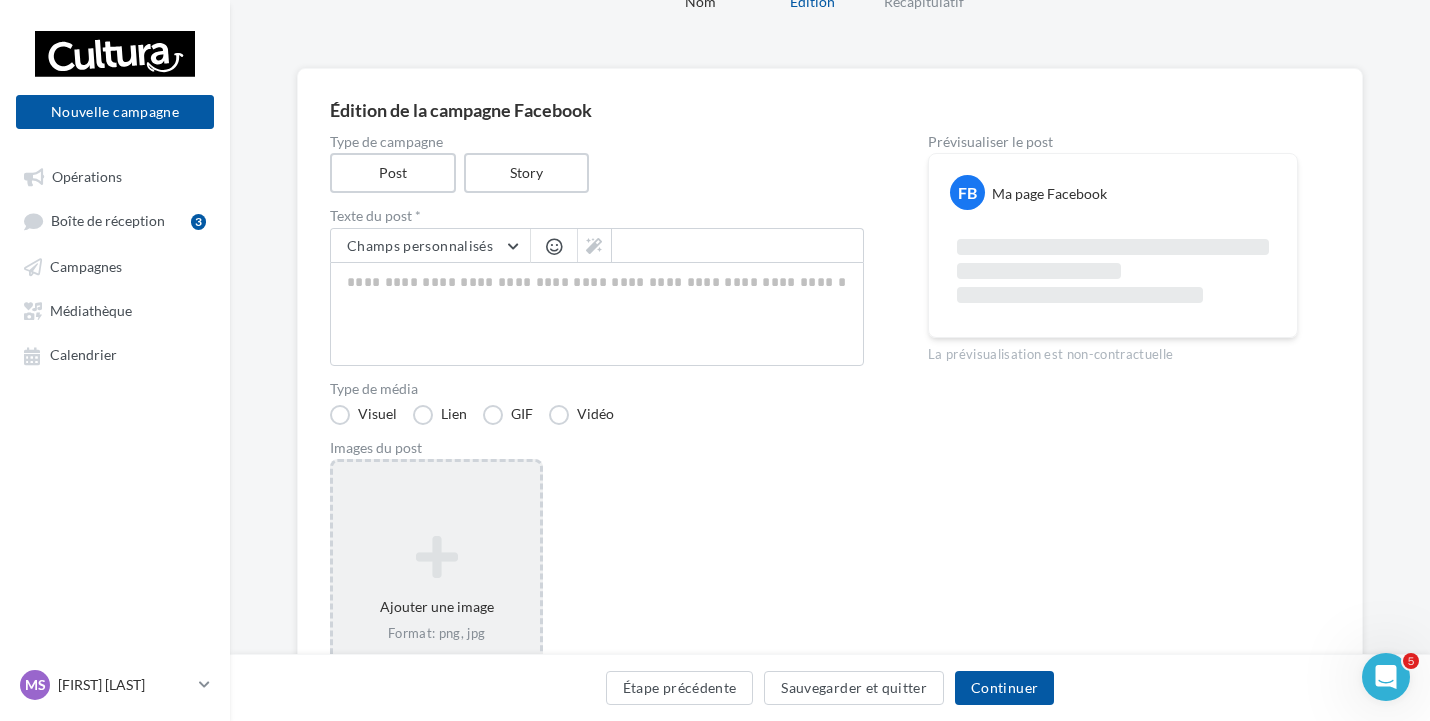 scroll, scrollTop: 200, scrollLeft: 0, axis: vertical 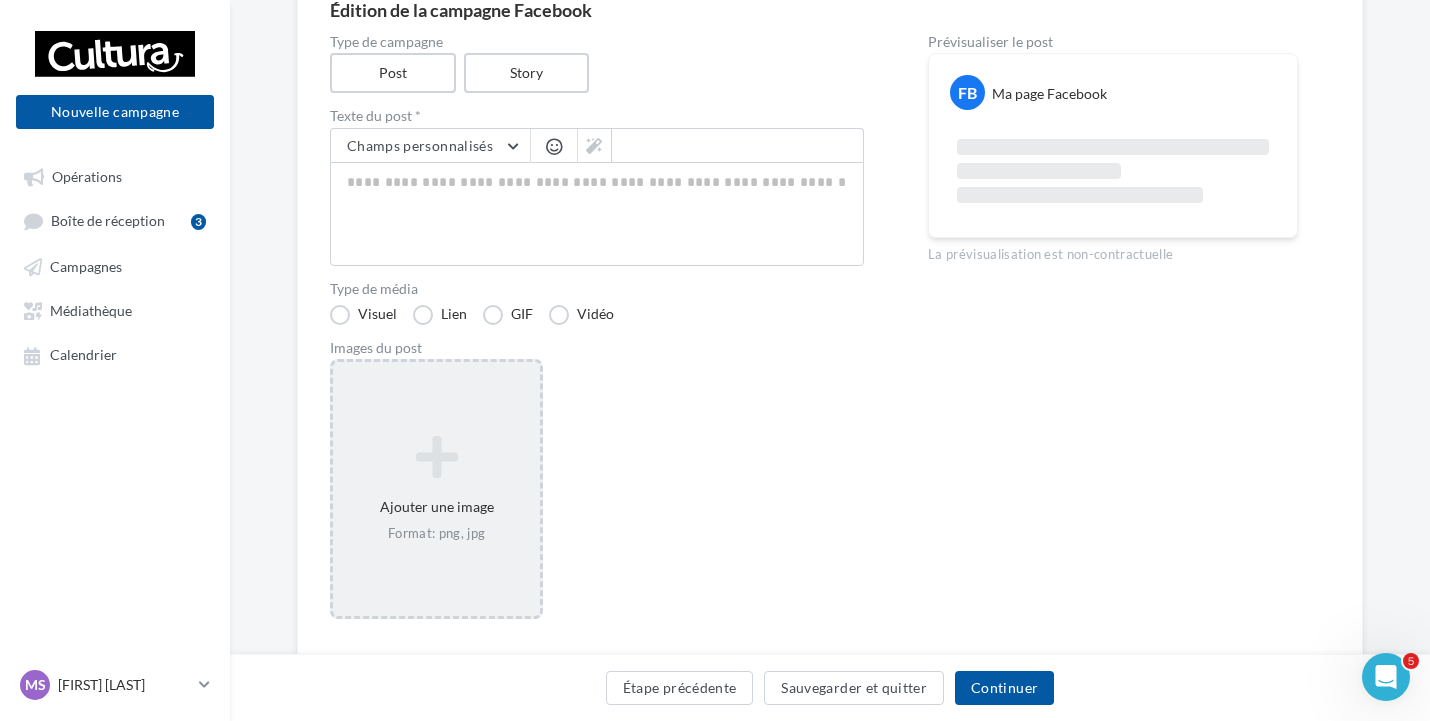 click at bounding box center (436, 457) 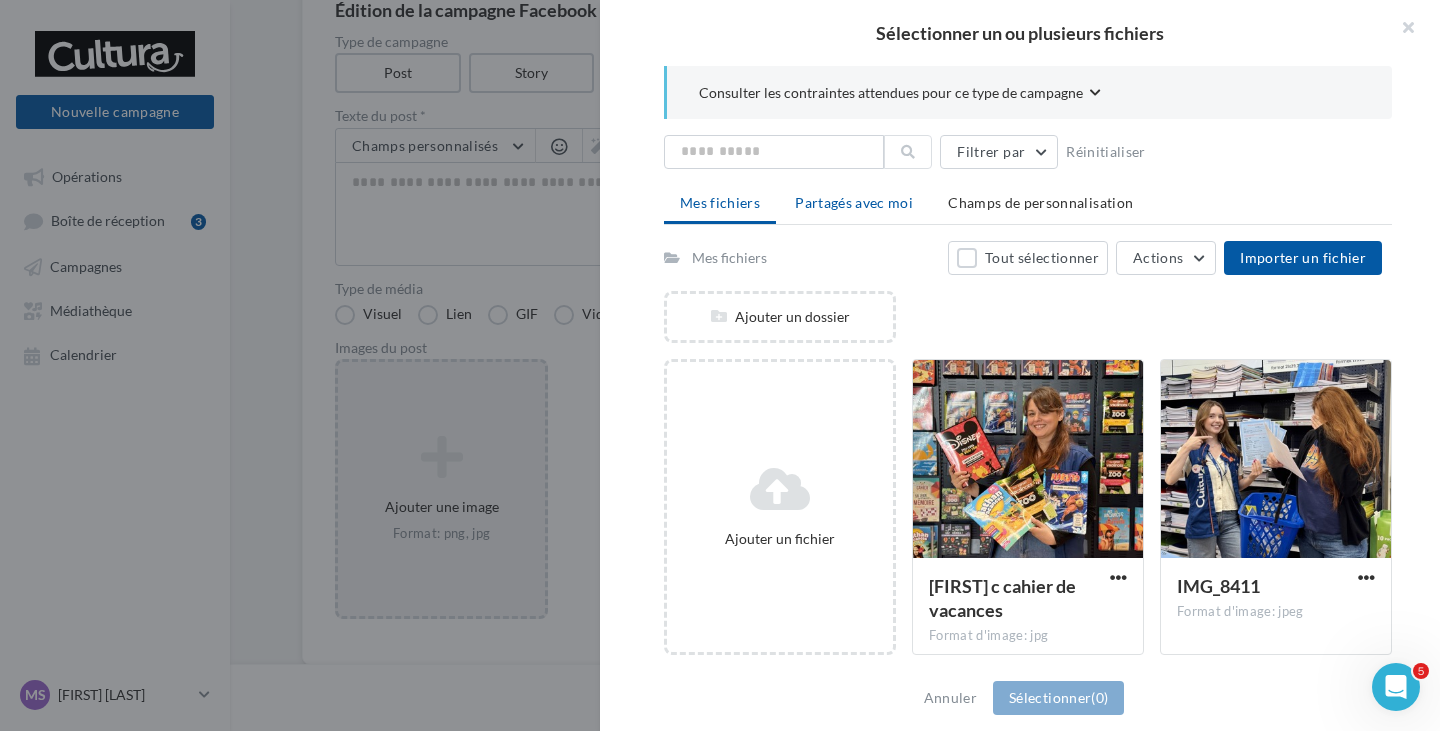 click on "Partagés avec moi" at bounding box center (854, 202) 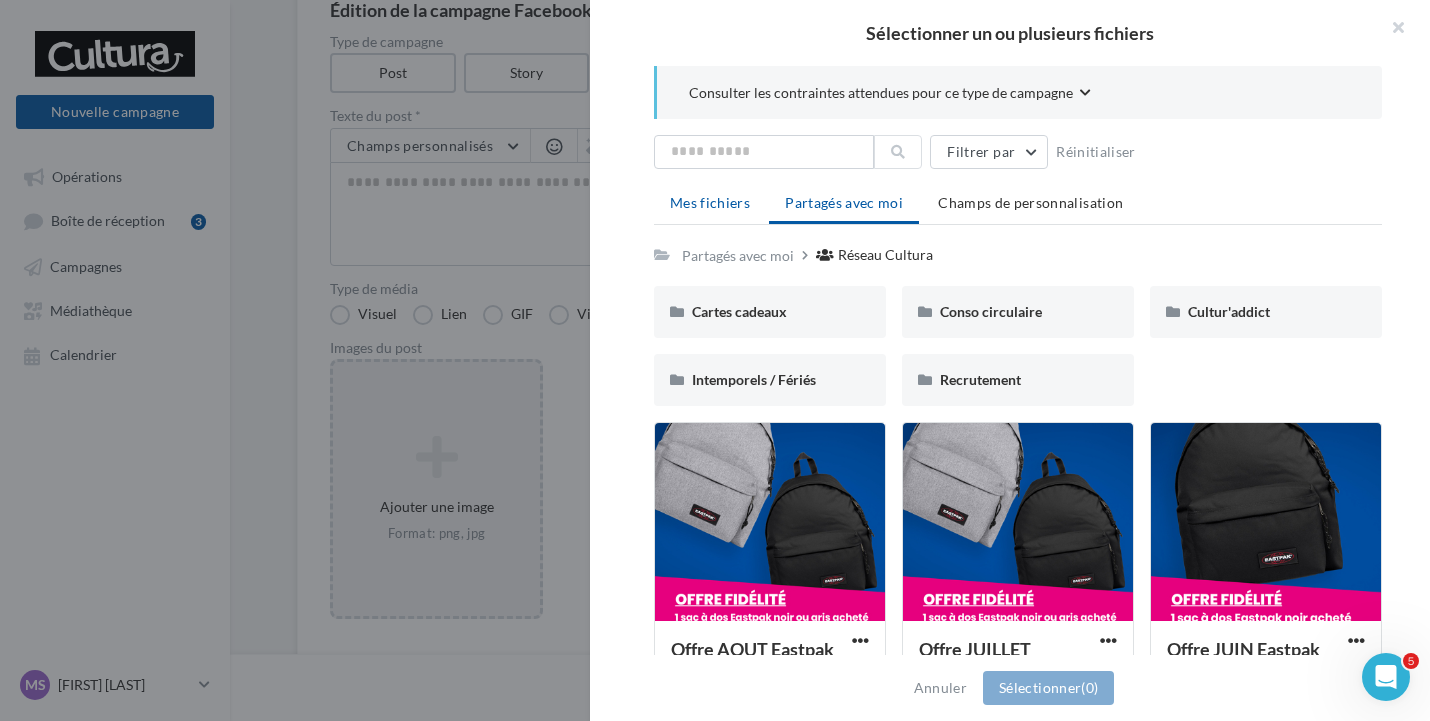 click on "Mes fichiers" at bounding box center [710, 202] 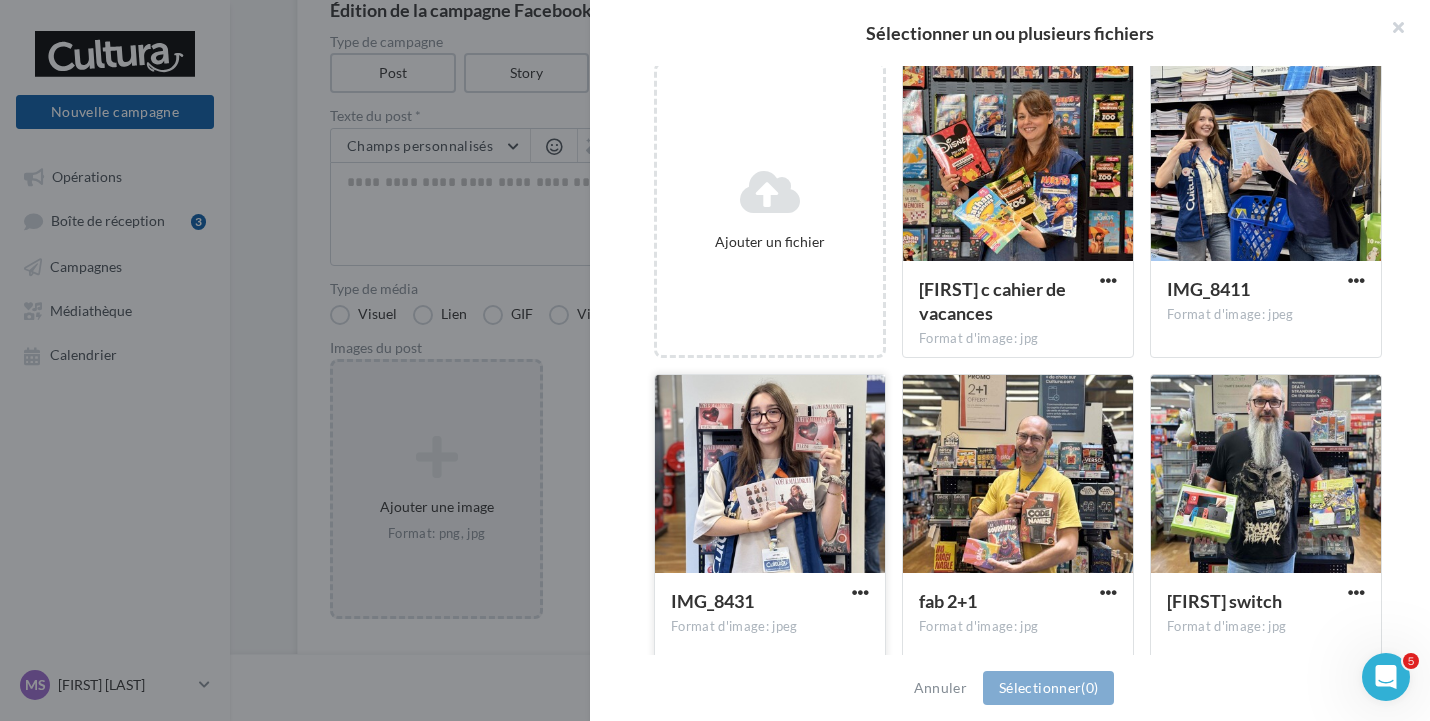 scroll, scrollTop: 300, scrollLeft: 0, axis: vertical 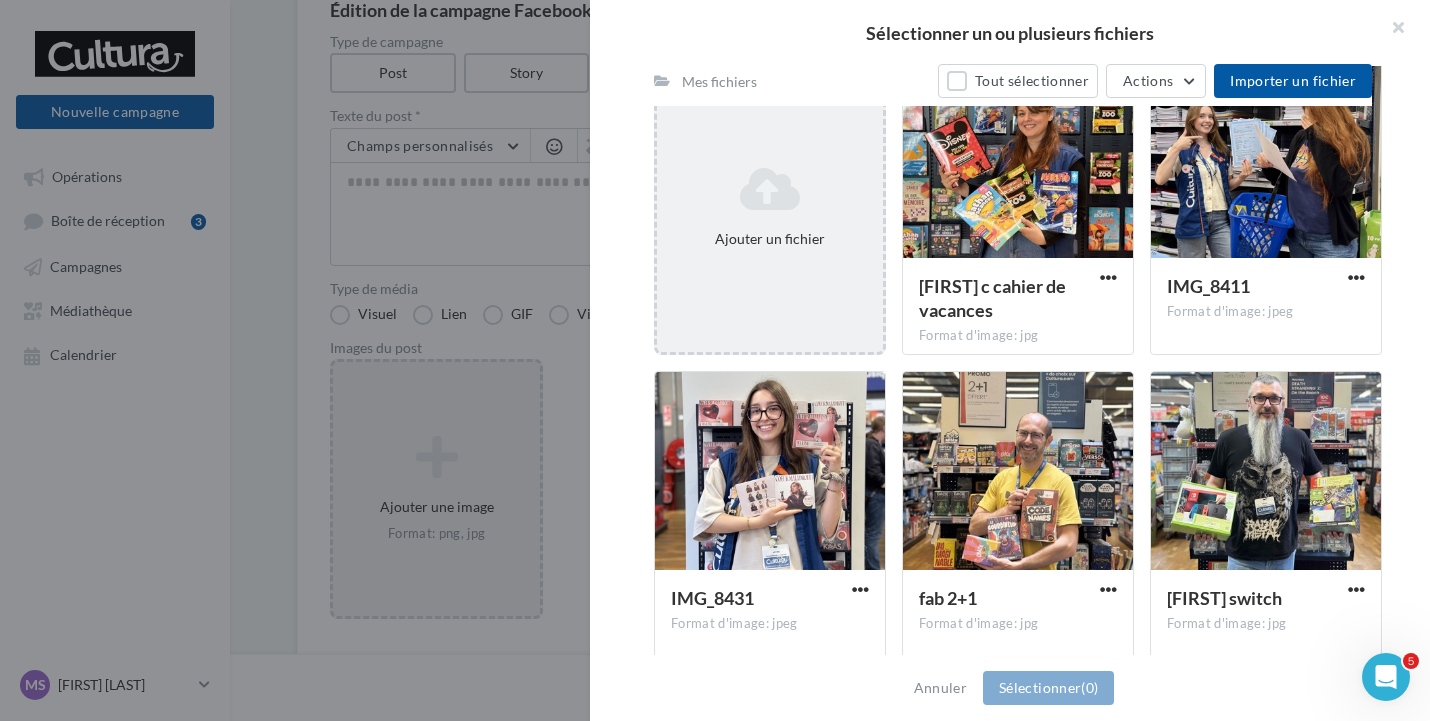 click on "Ajouter un fichier" at bounding box center [770, 207] 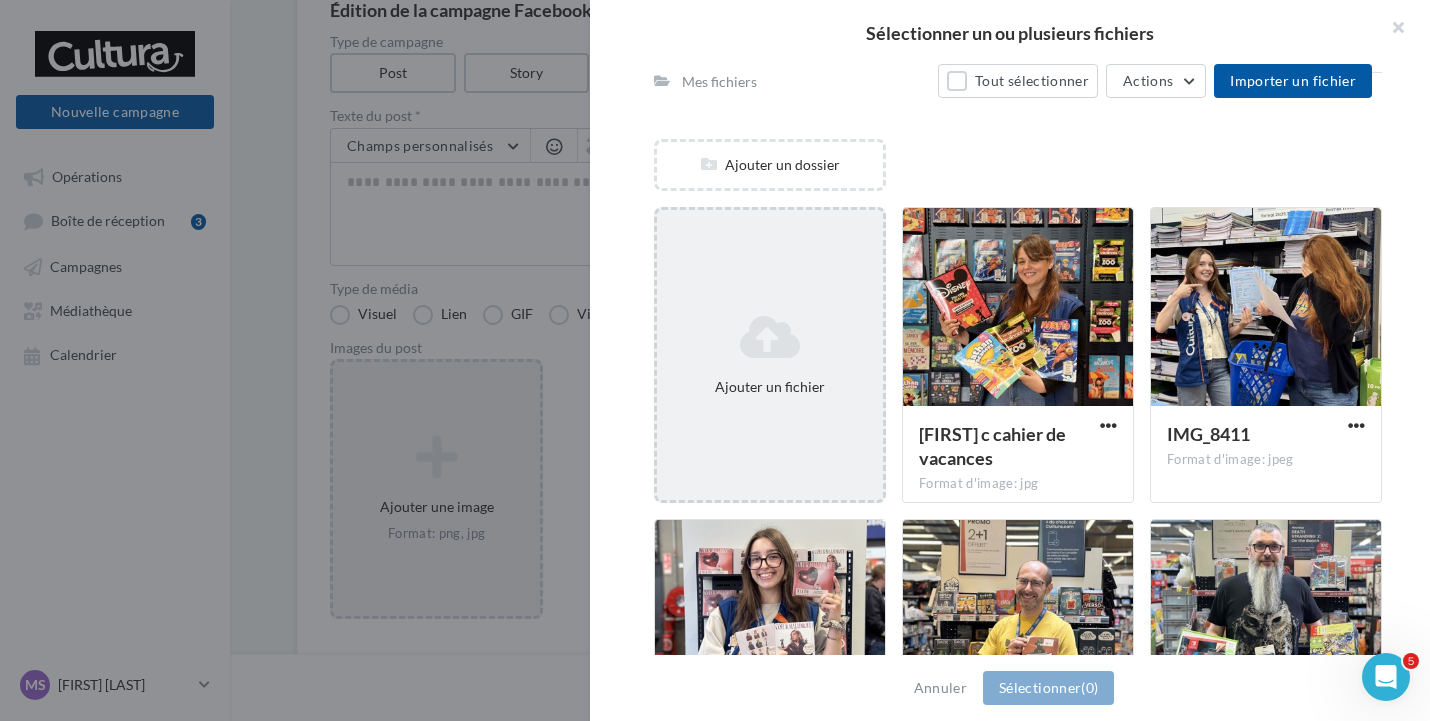 scroll, scrollTop: 0, scrollLeft: 0, axis: both 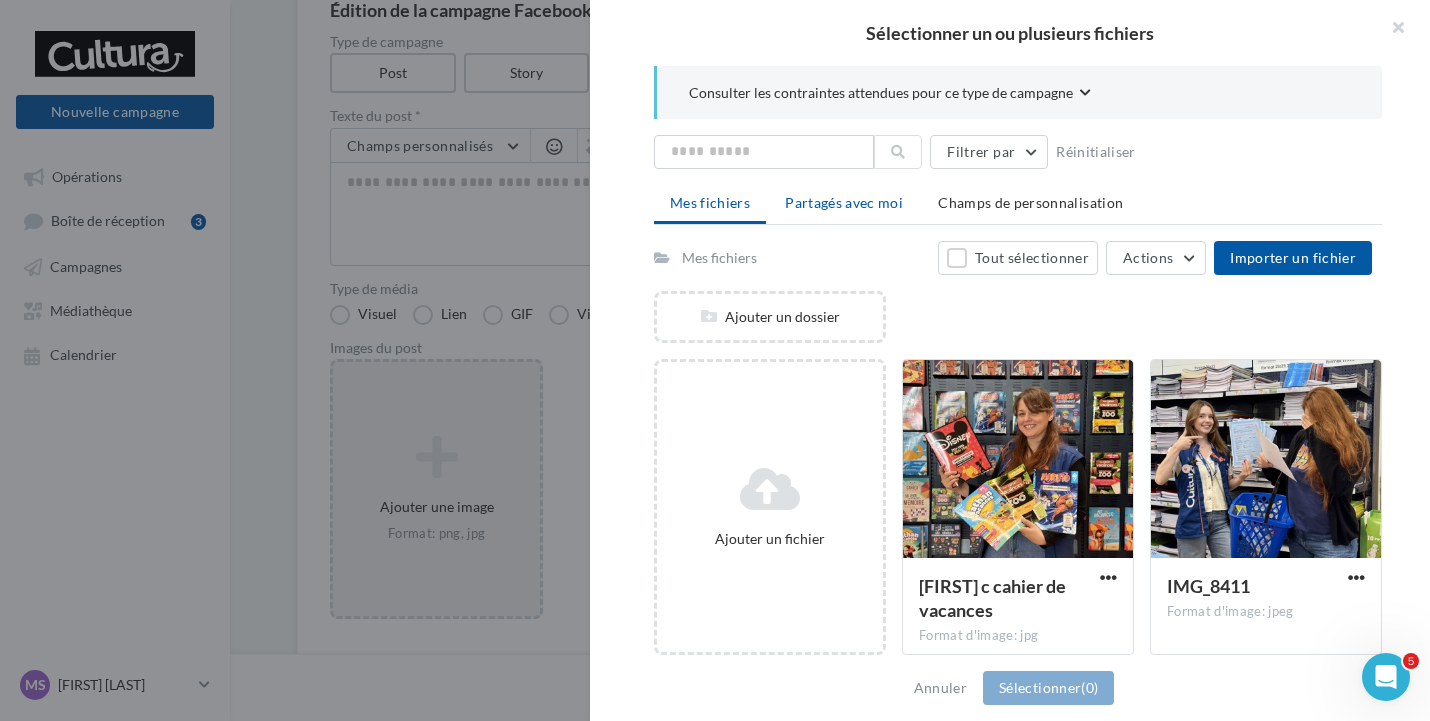 click on "Partagés avec moi" at bounding box center [844, 203] 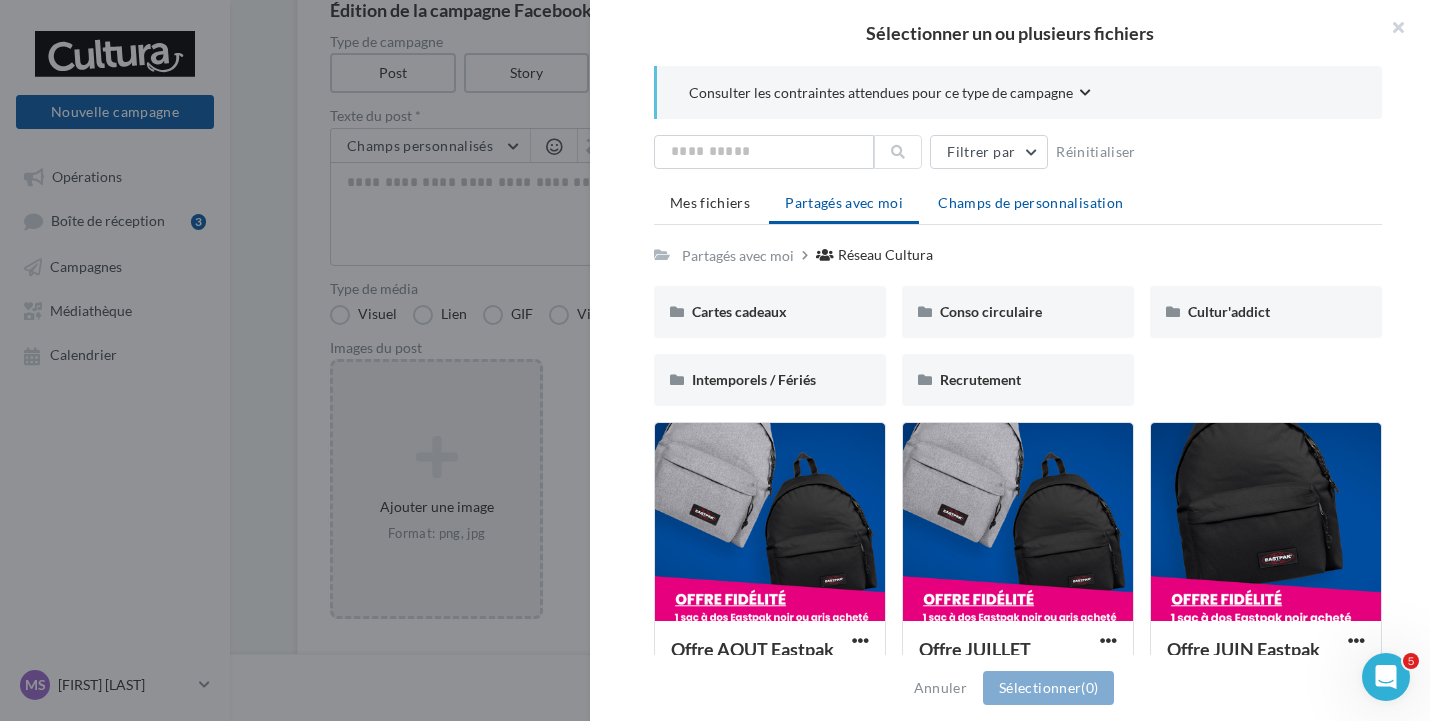 click on "Champs de personnalisation" at bounding box center [1030, 203] 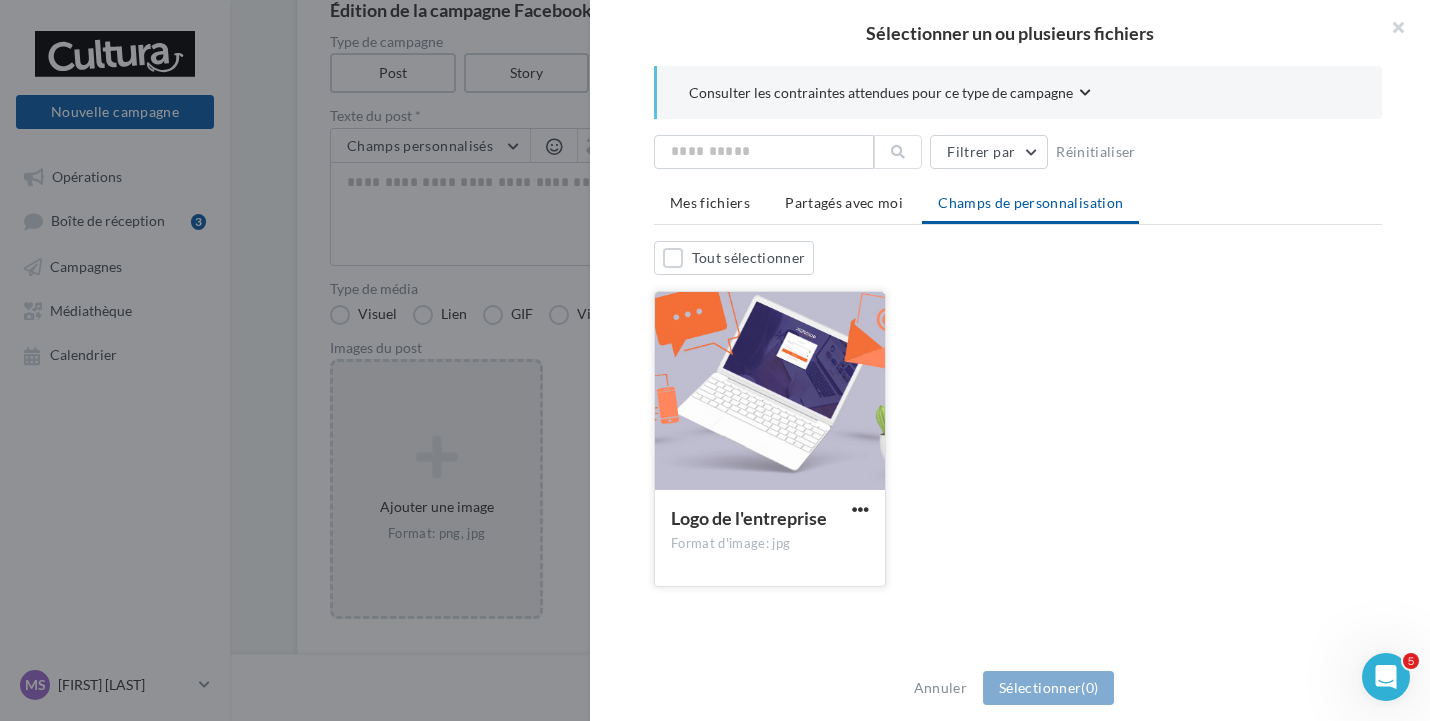 click on "Logo de l'entreprise  Format d'image: jpg" at bounding box center [770, 537] 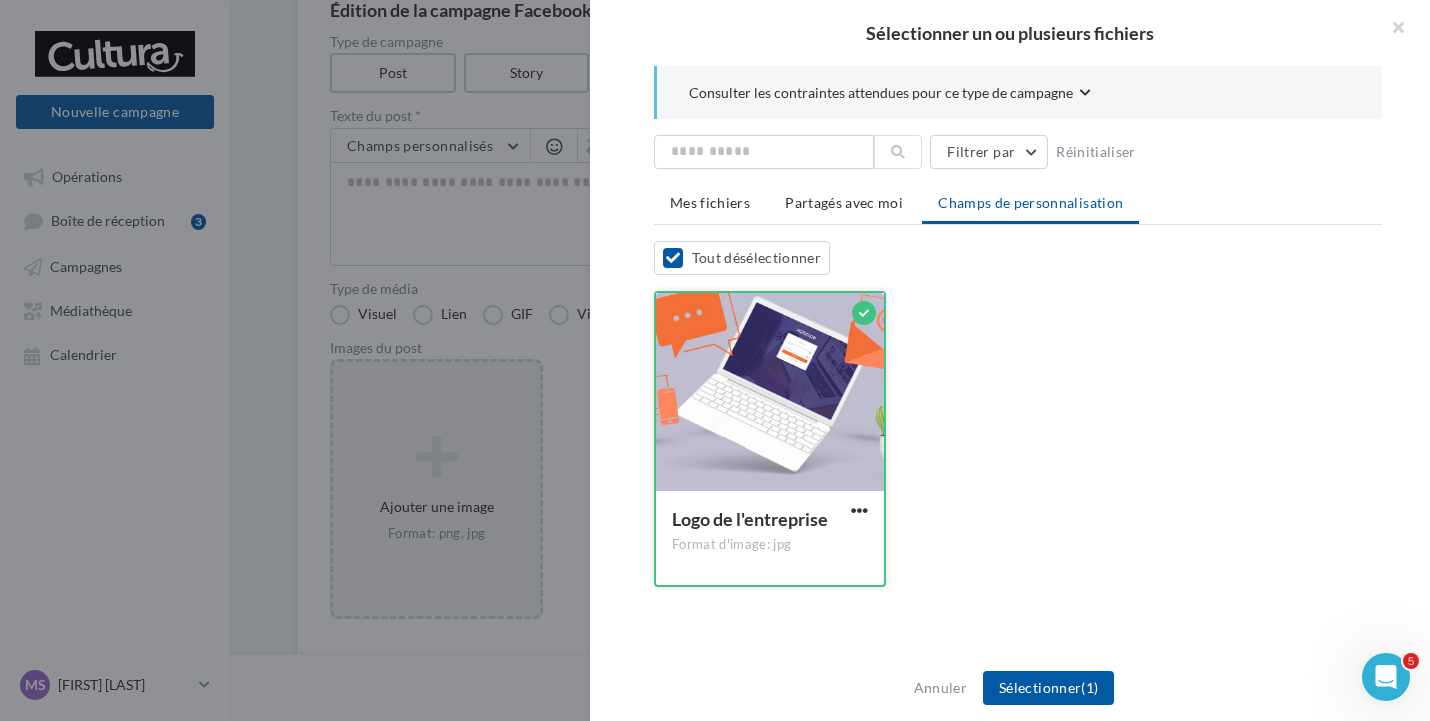 click at bounding box center [859, 512] 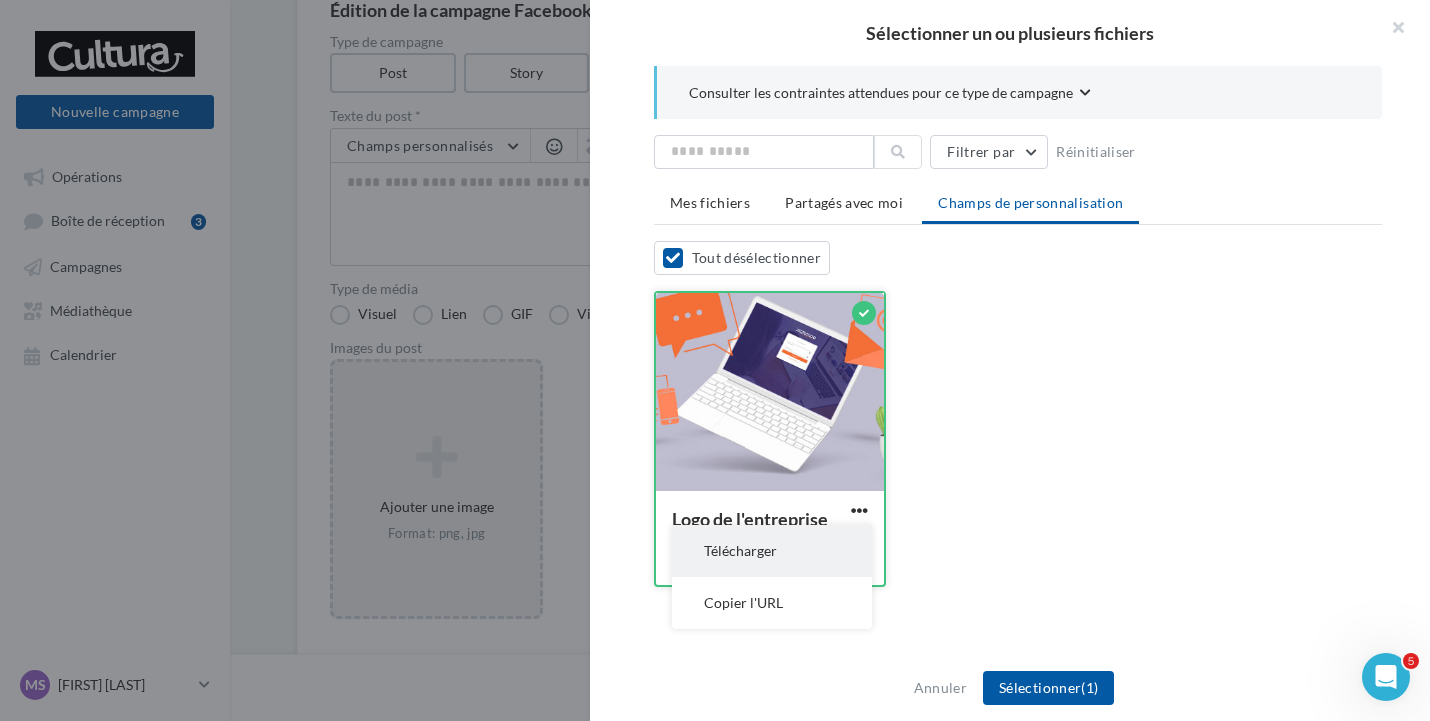 click on "Télécharger" at bounding box center (772, 551) 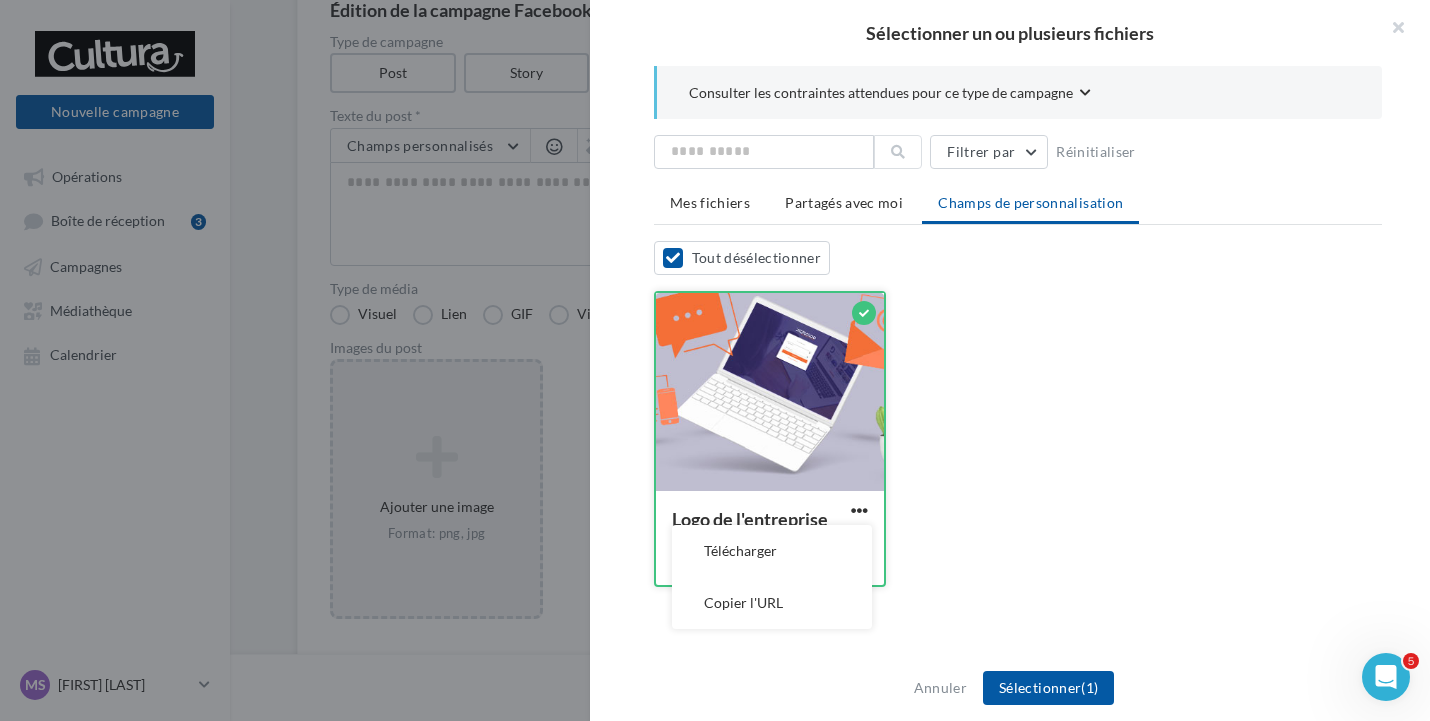 click at bounding box center [864, 313] 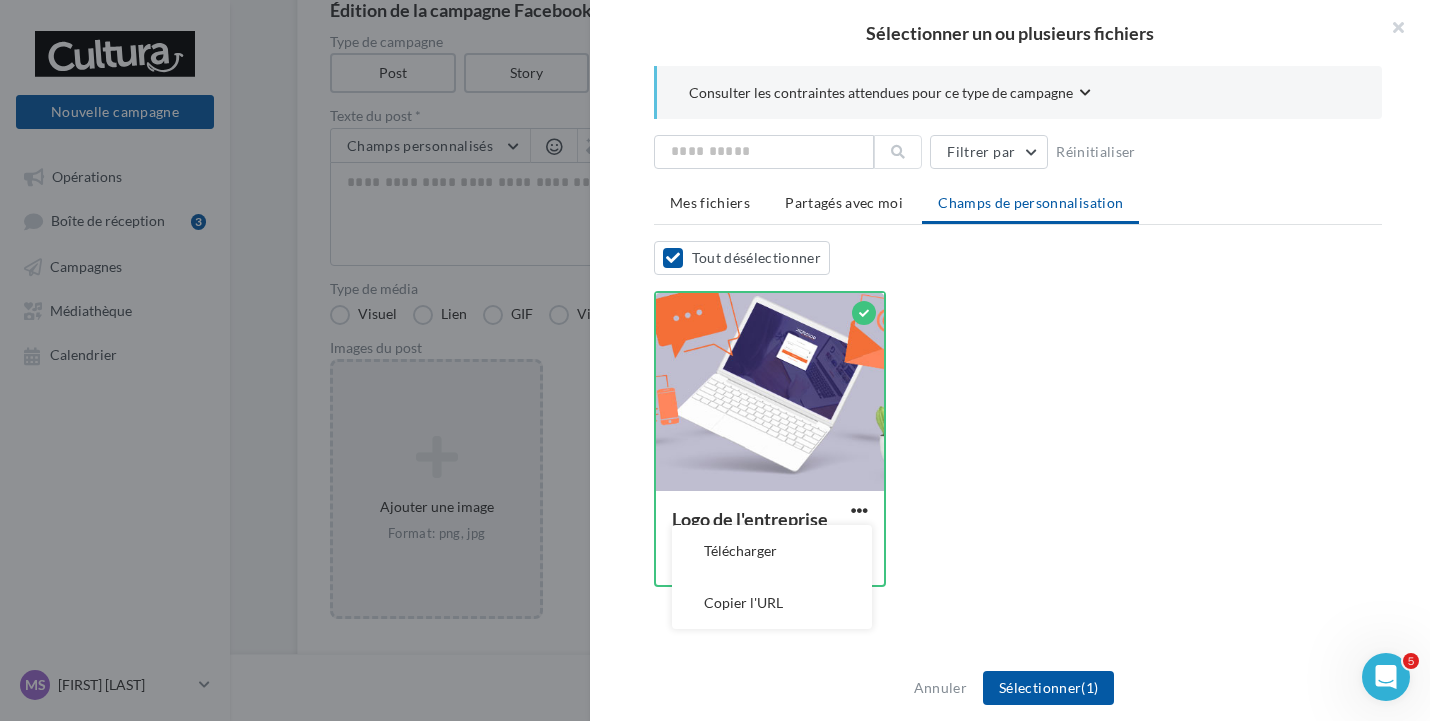 click on "Logo de l'entreprise  Format d'image: jpg           Télécharger       Copier l'URL               Logo de l'entreprise" at bounding box center (1026, 447) 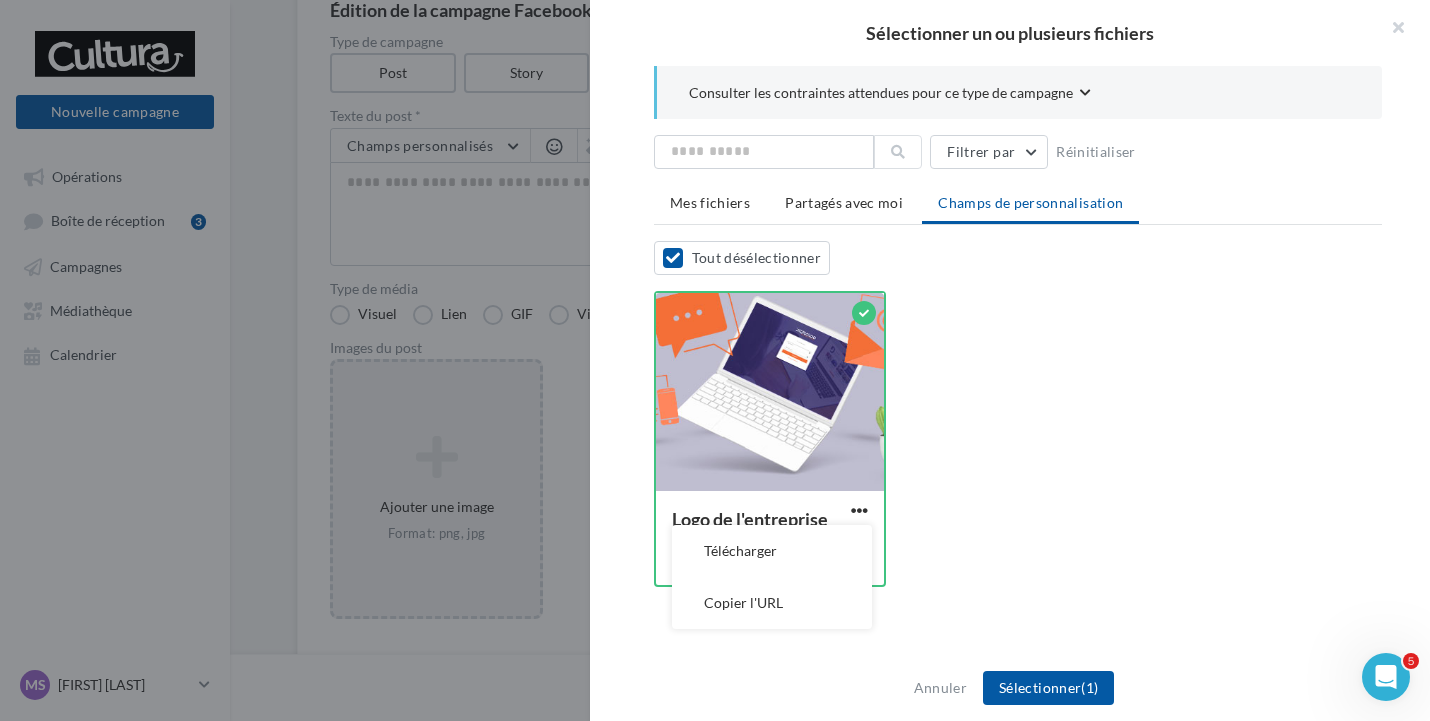 click on "Logo de l'entreprise  Format d'image: jpg           Télécharger       Copier l'URL               Logo de l'entreprise" at bounding box center (1026, 447) 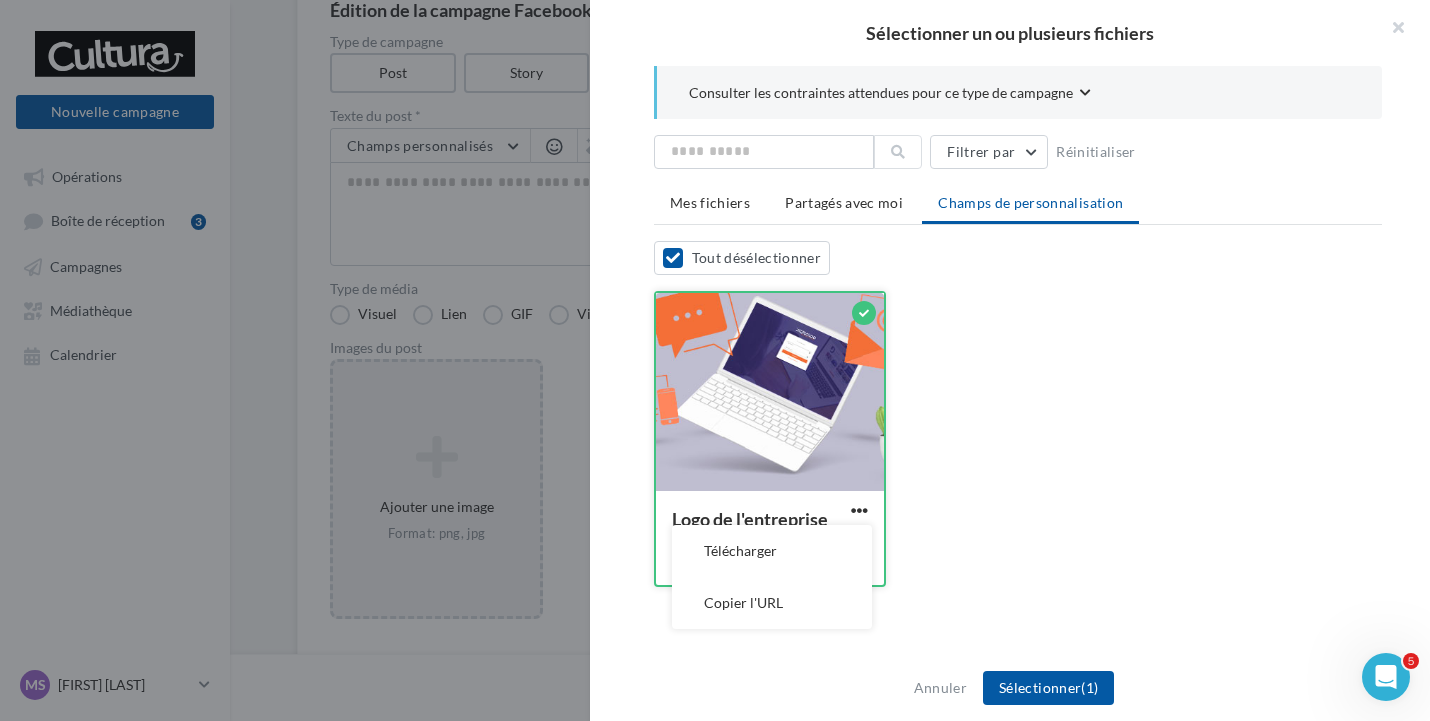 click at bounding box center (864, 313) 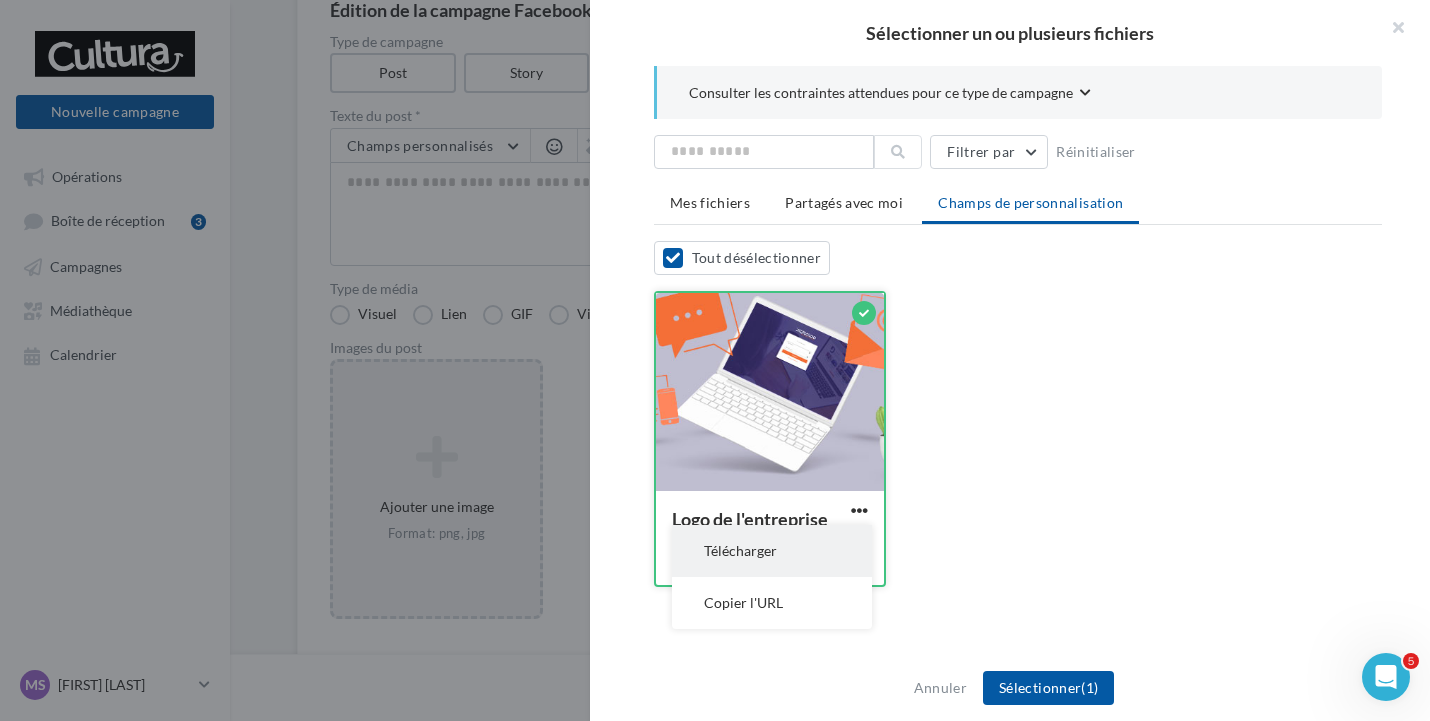 click on "Télécharger" at bounding box center [772, 551] 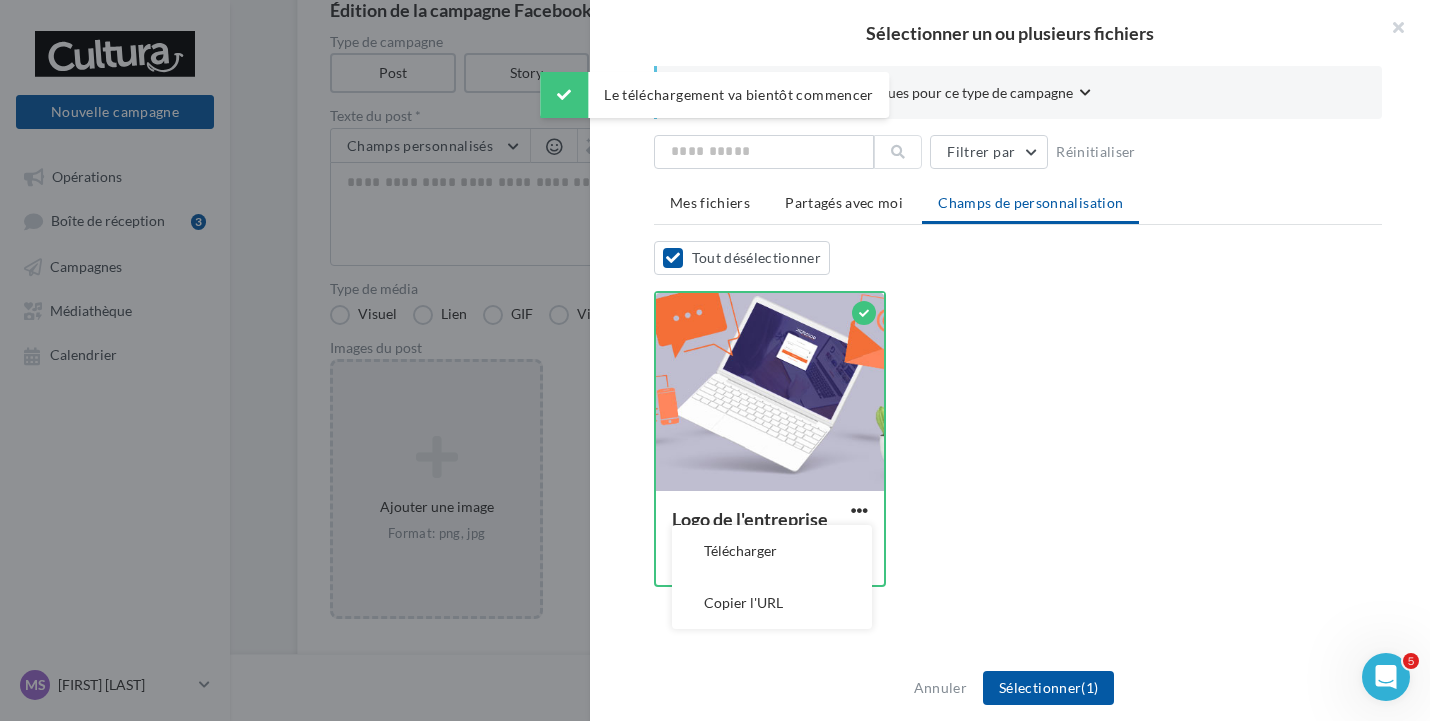 click on "Logo de l'entreprise  Format d'image: jpg           Télécharger       Copier l'URL               Logo de l'entreprise" at bounding box center [1026, 447] 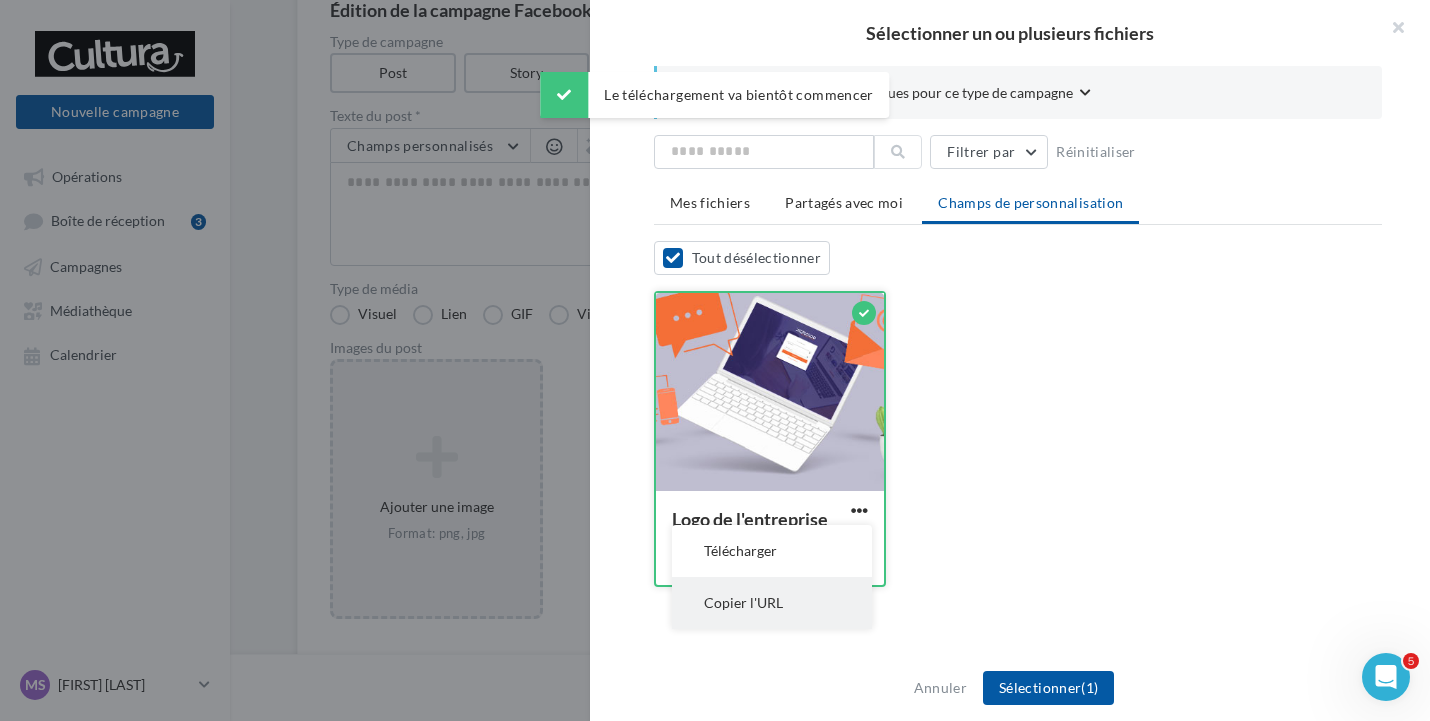 click on "Copier l'URL" at bounding box center (772, 603) 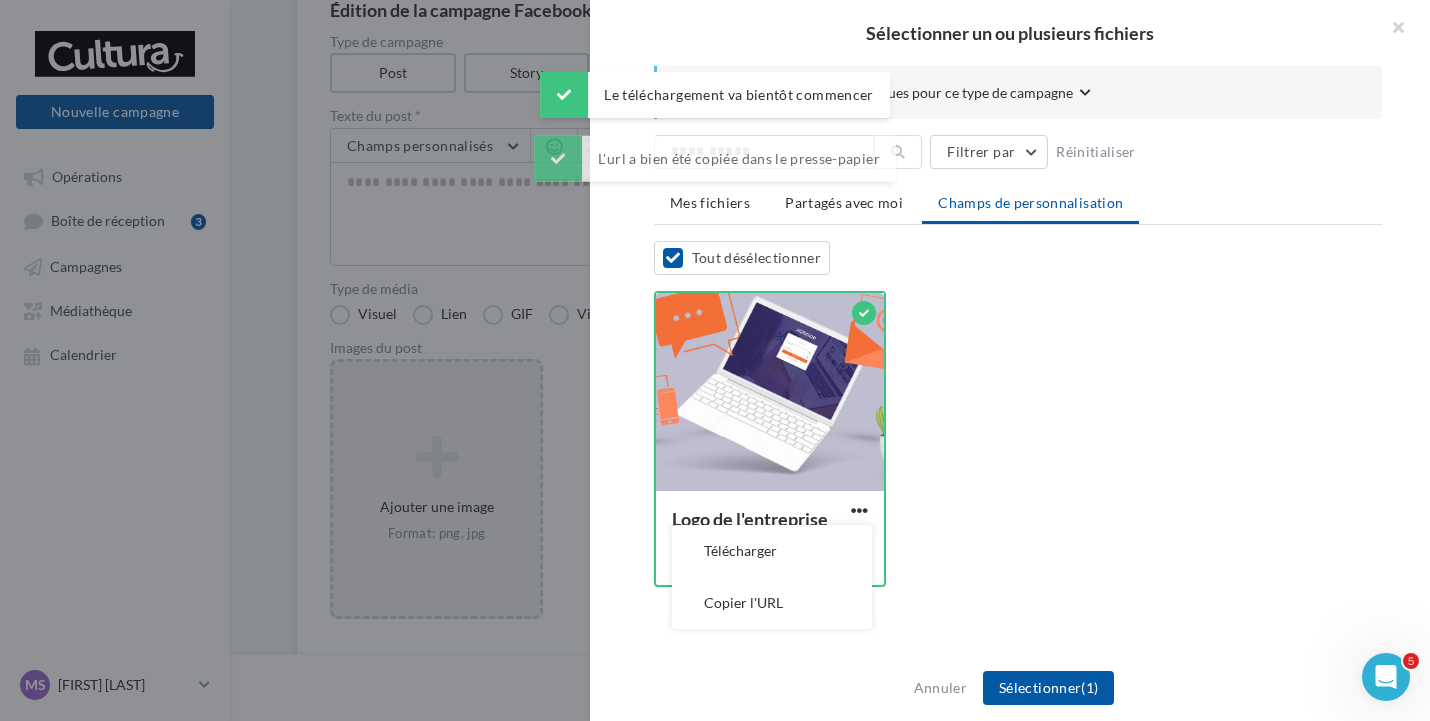 click on "Logo de l'entreprise  Format d'image: jpg           Télécharger       Copier l'URL               Logo de l'entreprise" at bounding box center [1026, 447] 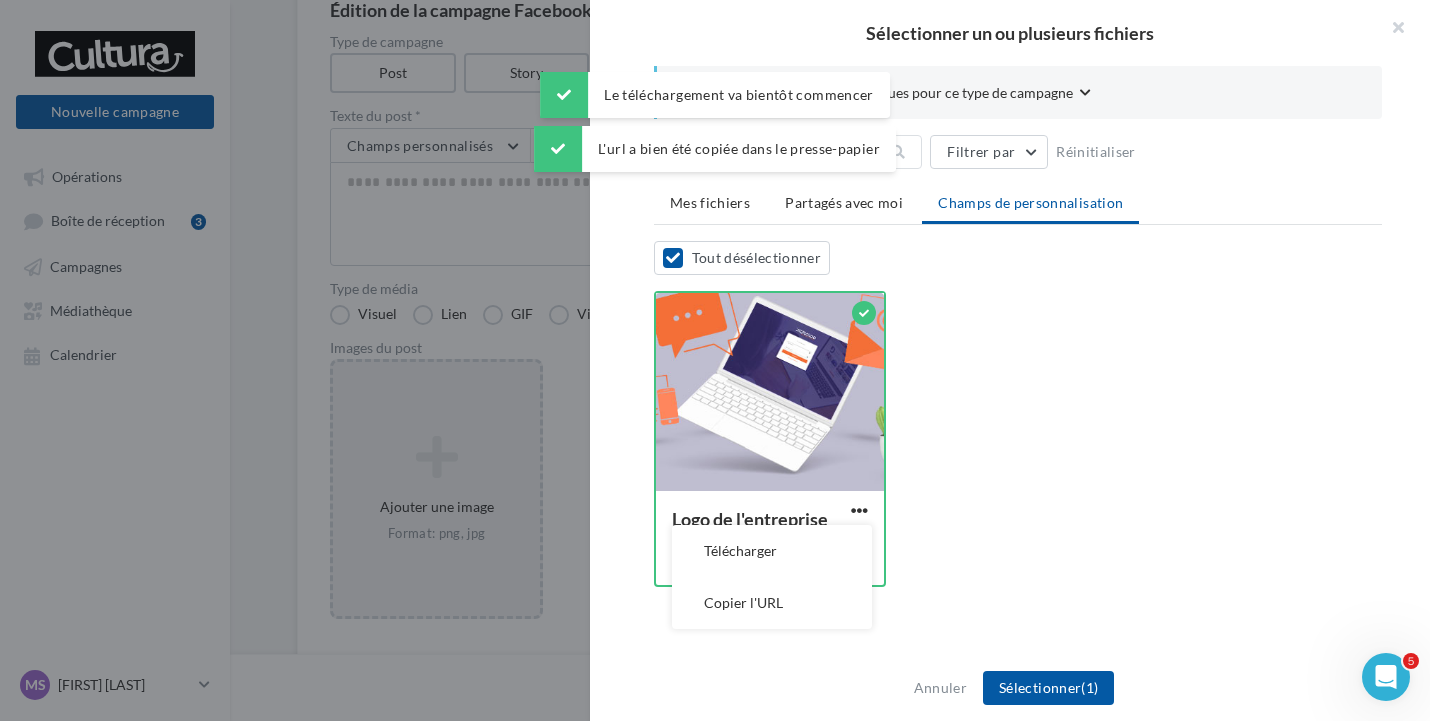 click on "Mes fichiers
Partagés avec moi
Champs de personnalisation" at bounding box center [1018, 205] 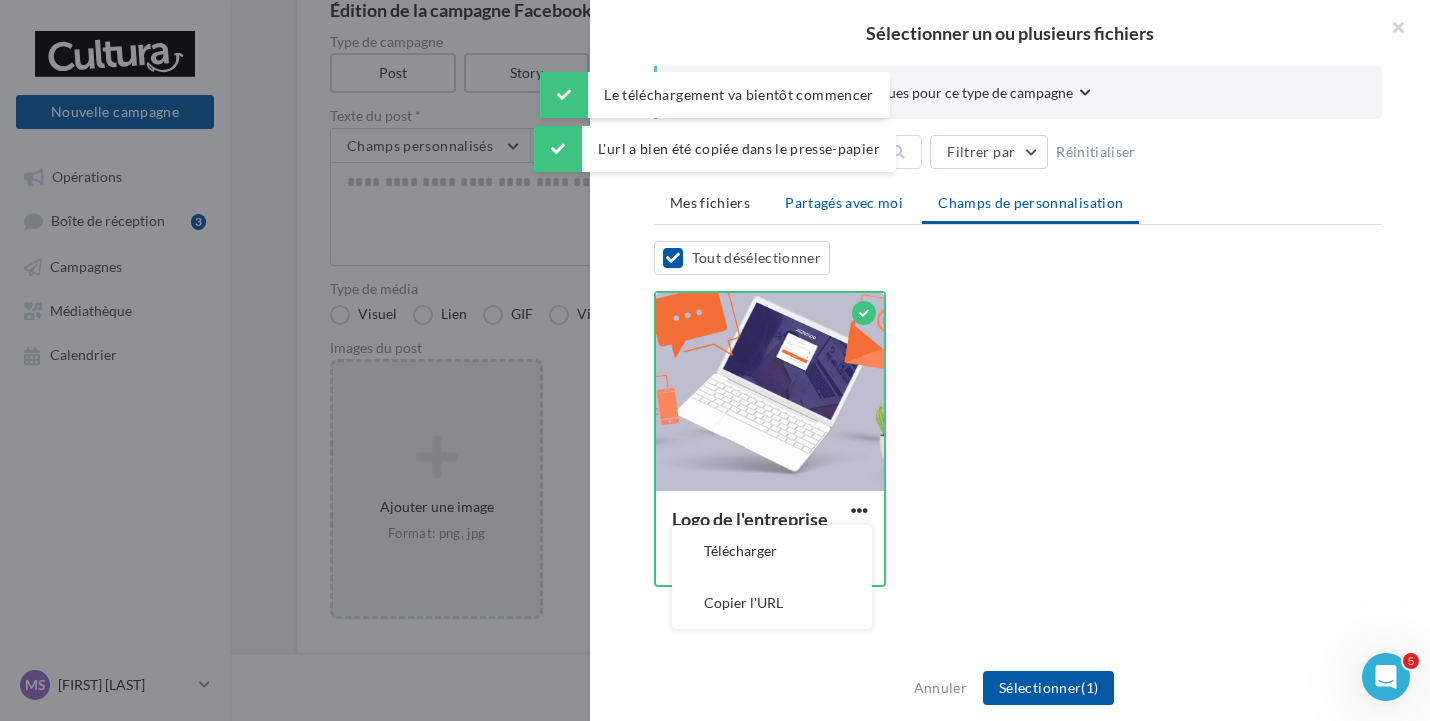 click on "Partagés avec moi" at bounding box center [844, 202] 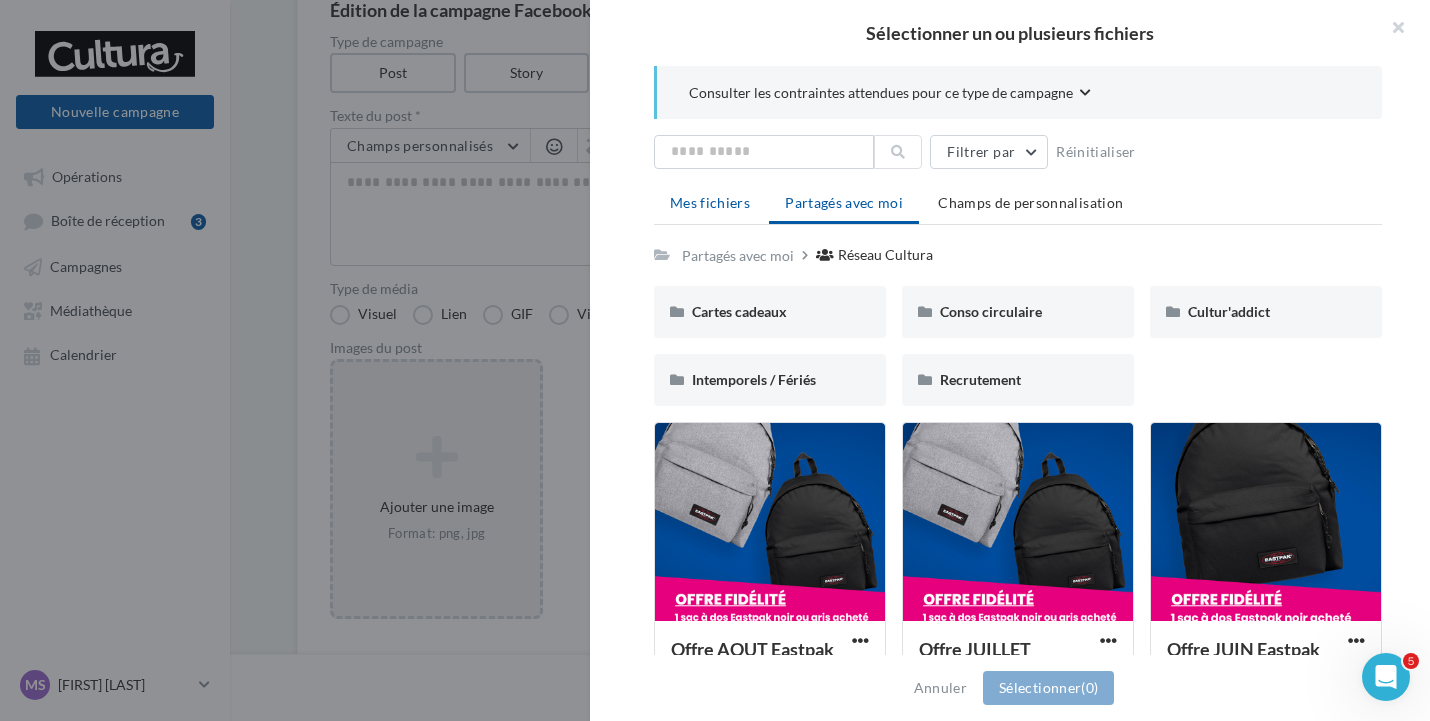 click on "Mes fichiers" at bounding box center [710, 202] 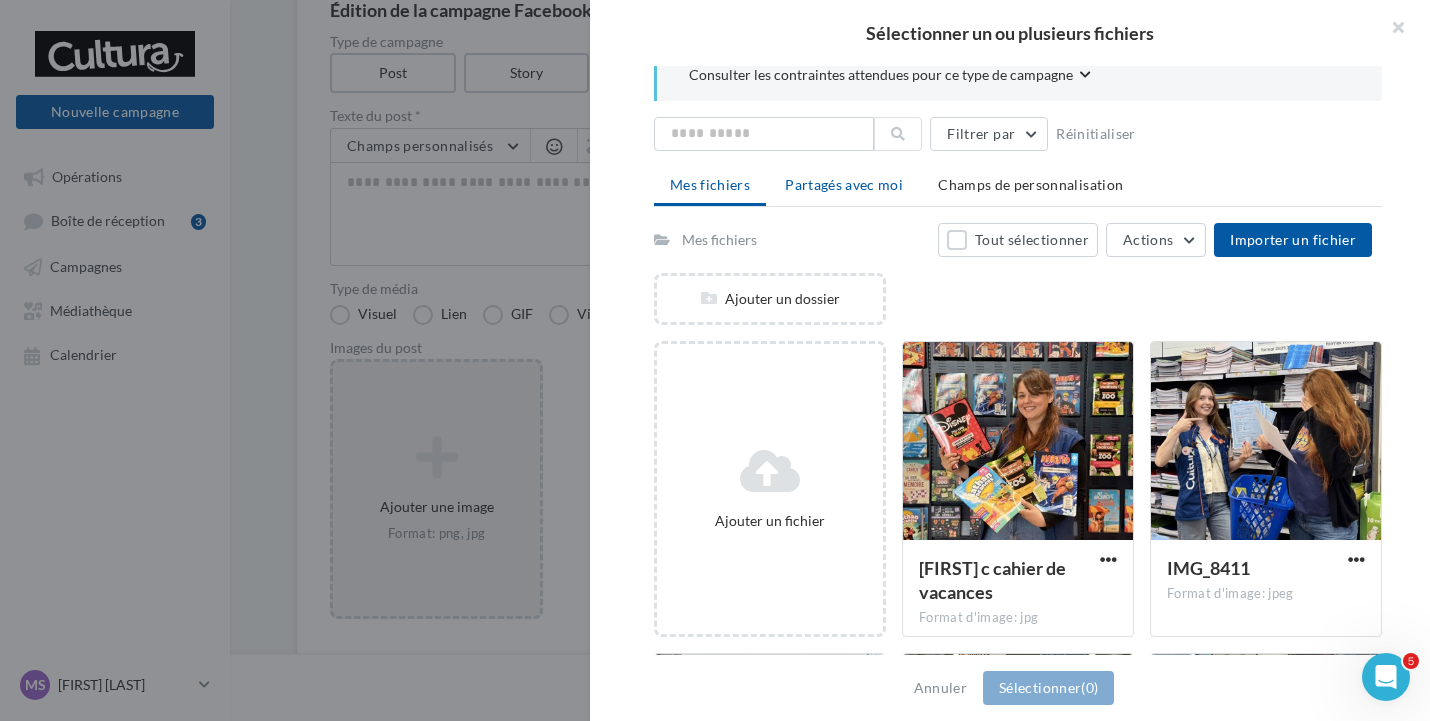 scroll, scrollTop: 0, scrollLeft: 0, axis: both 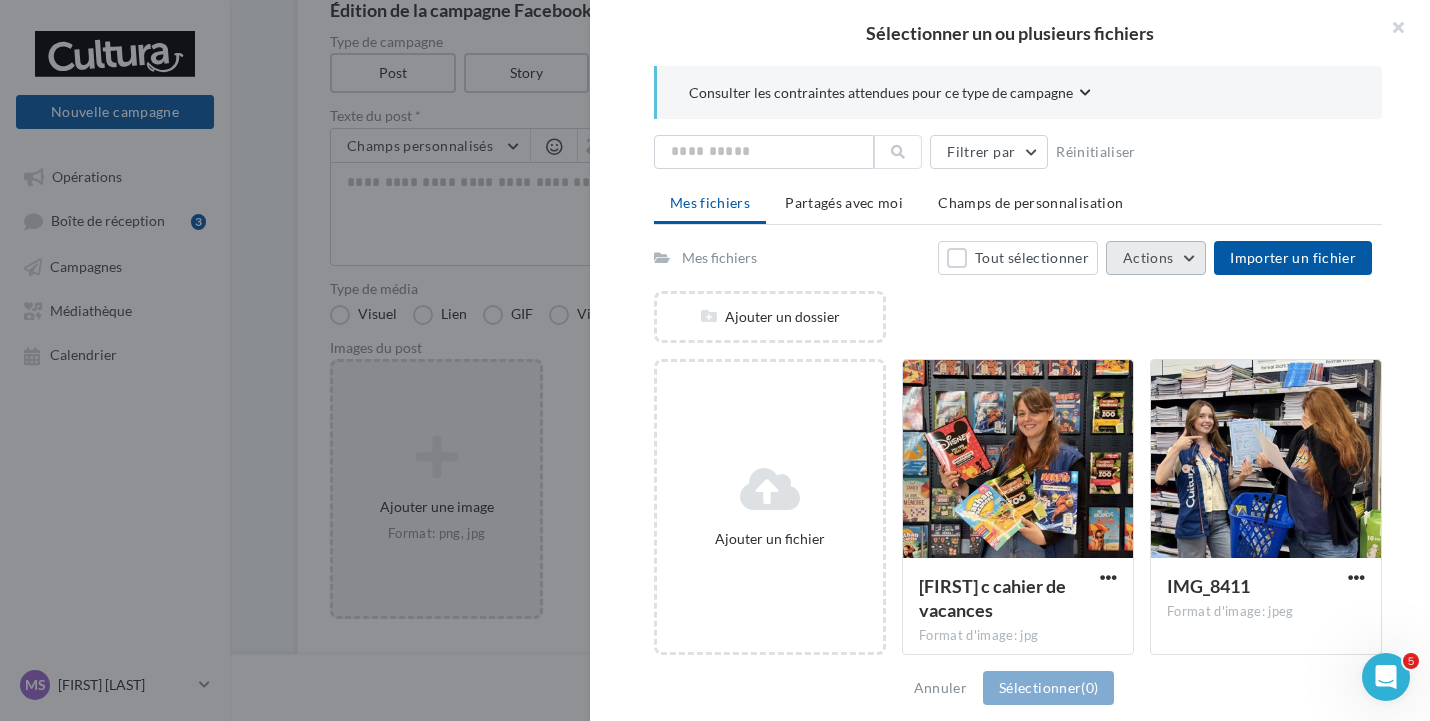 click on "Actions" at bounding box center (1148, 257) 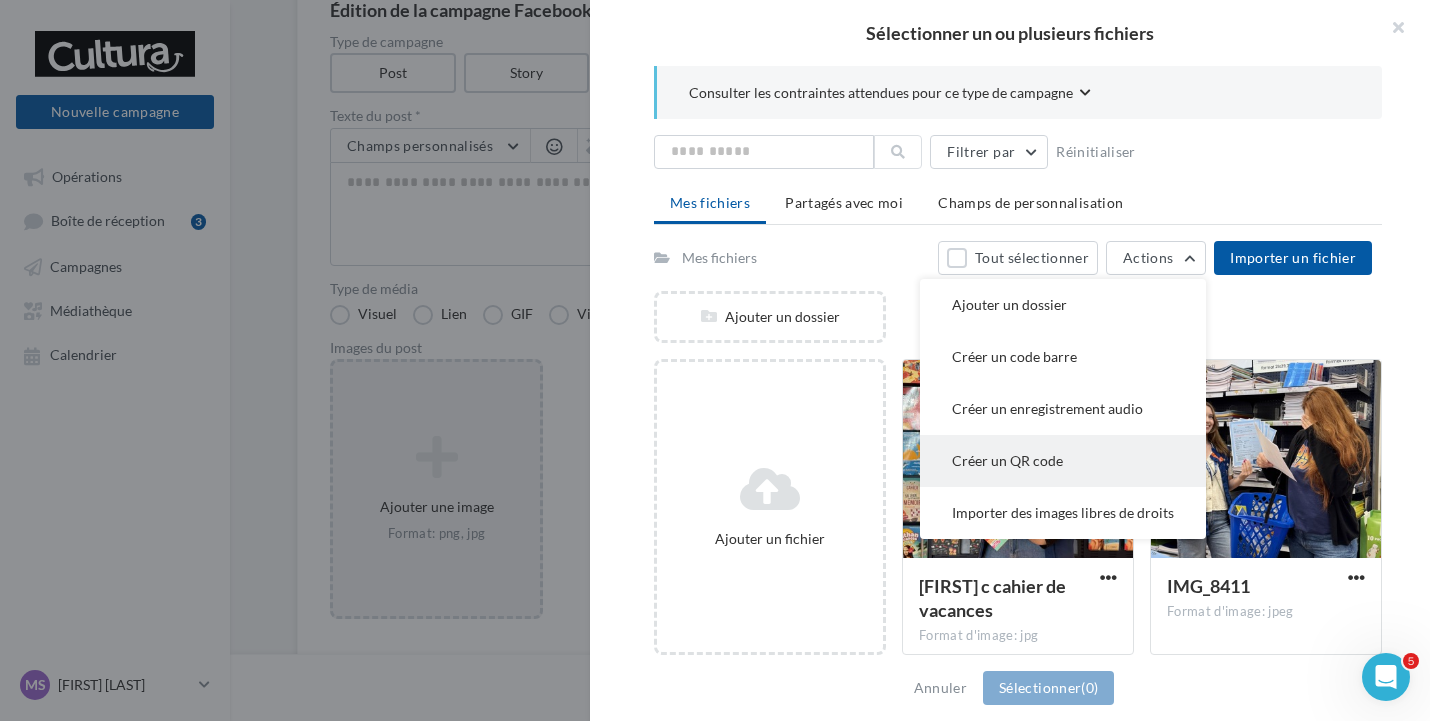 click on "Créer un QR code" at bounding box center [1063, 461] 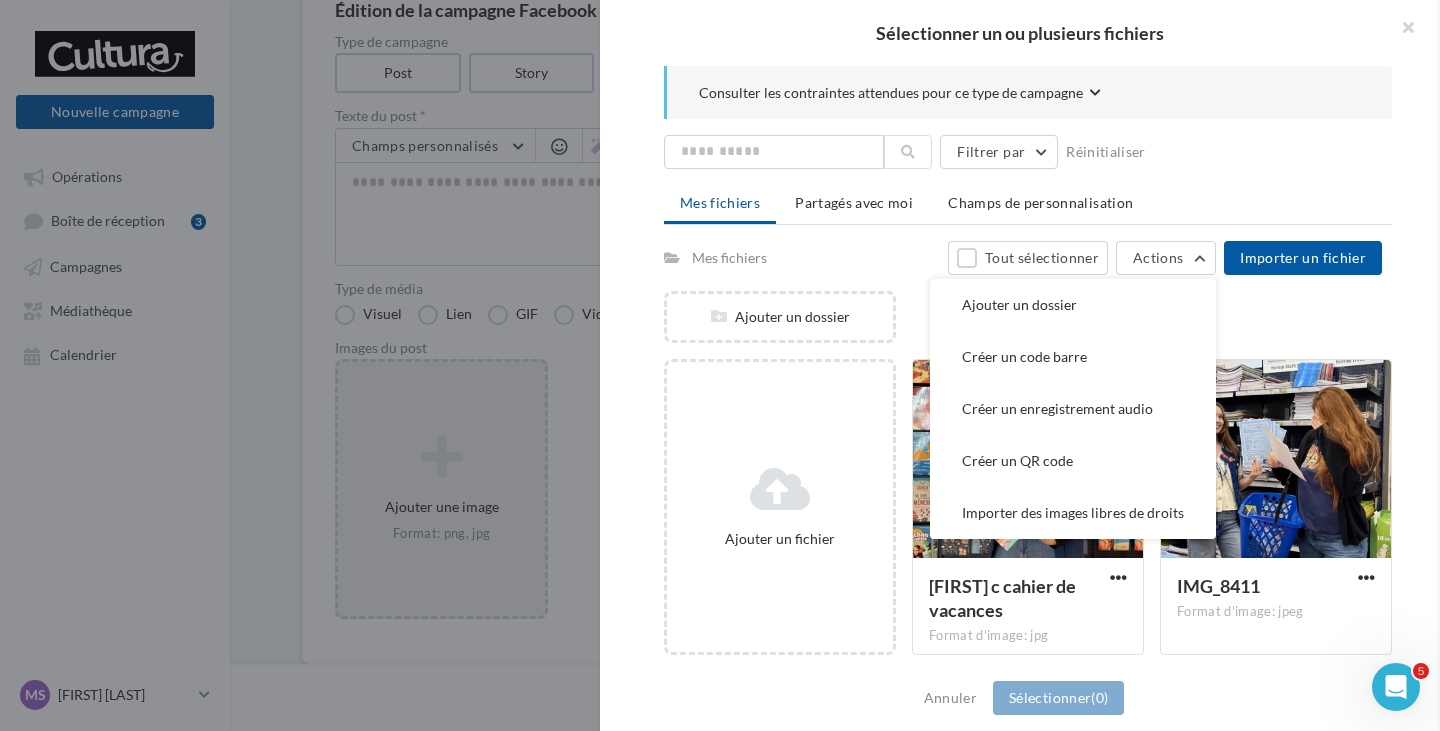 click at bounding box center (2160, 365) 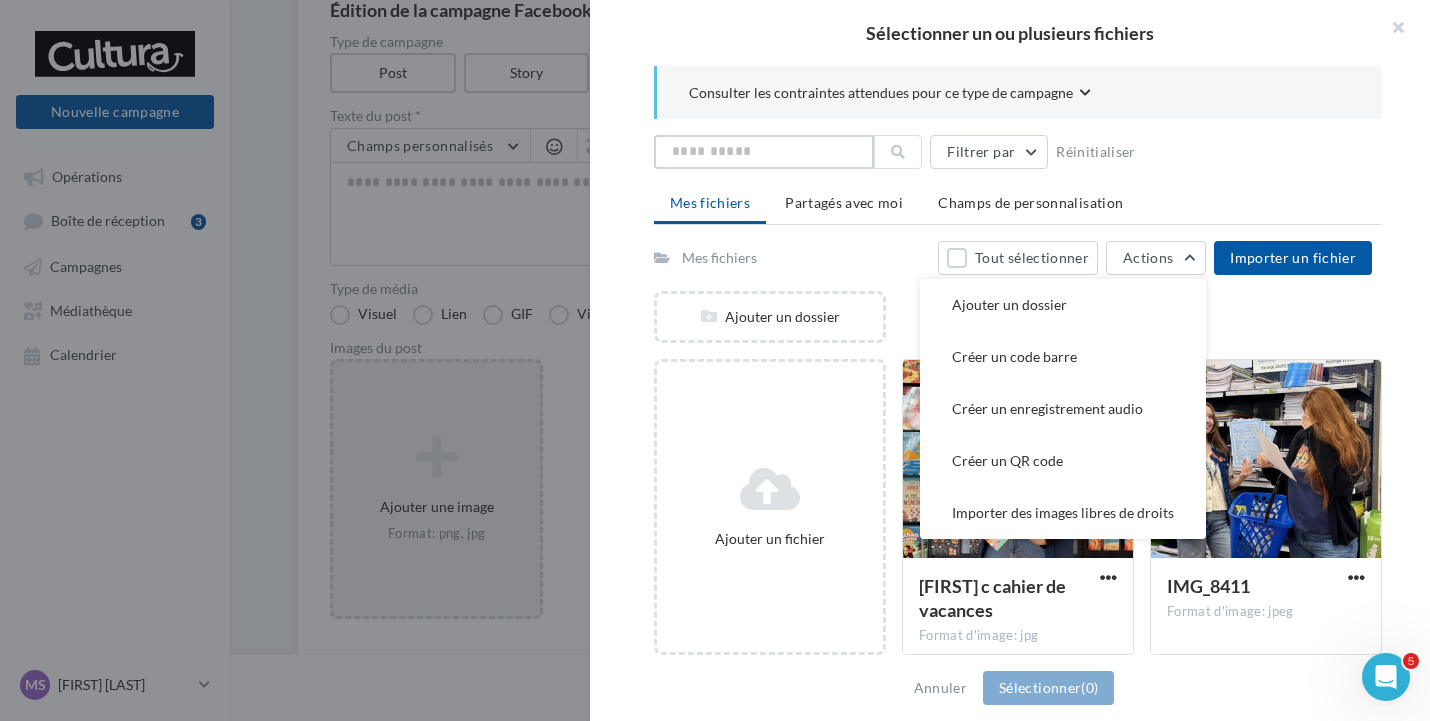 click at bounding box center (764, 152) 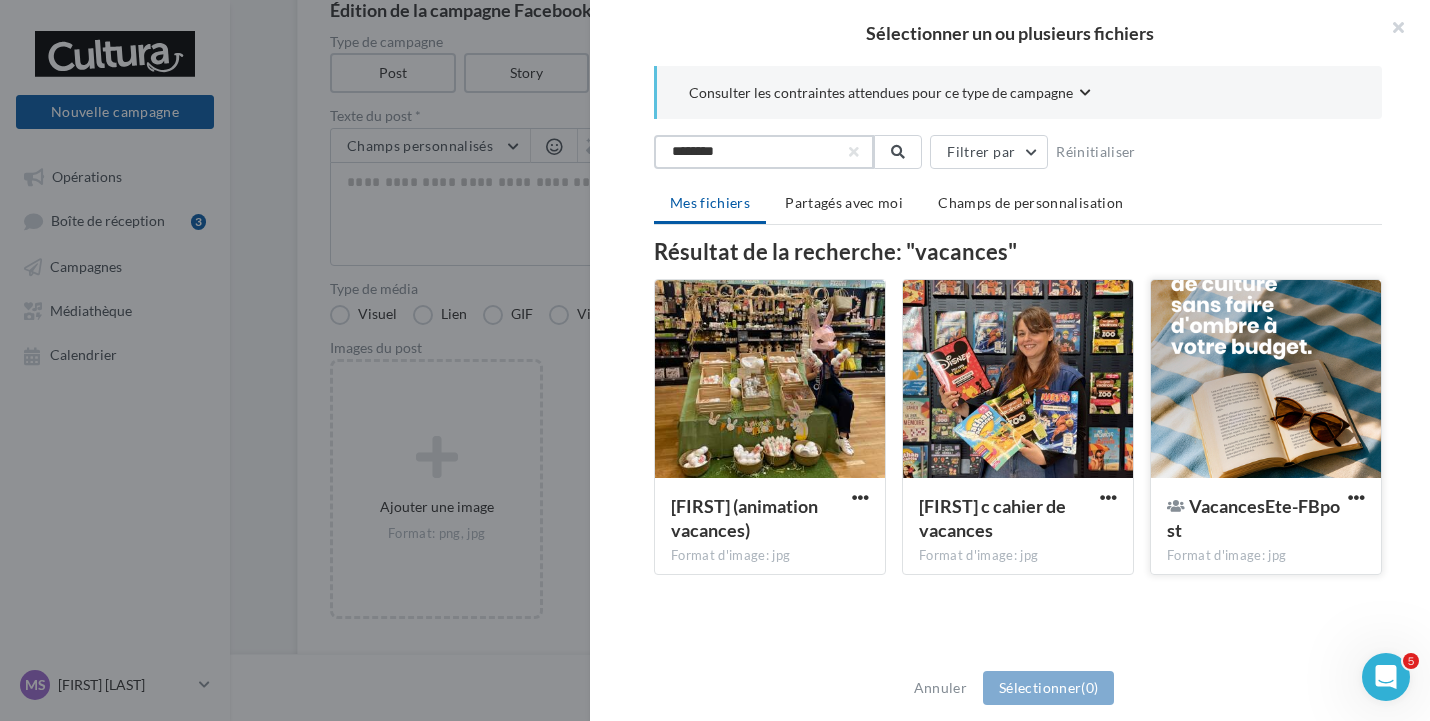 type on "********" 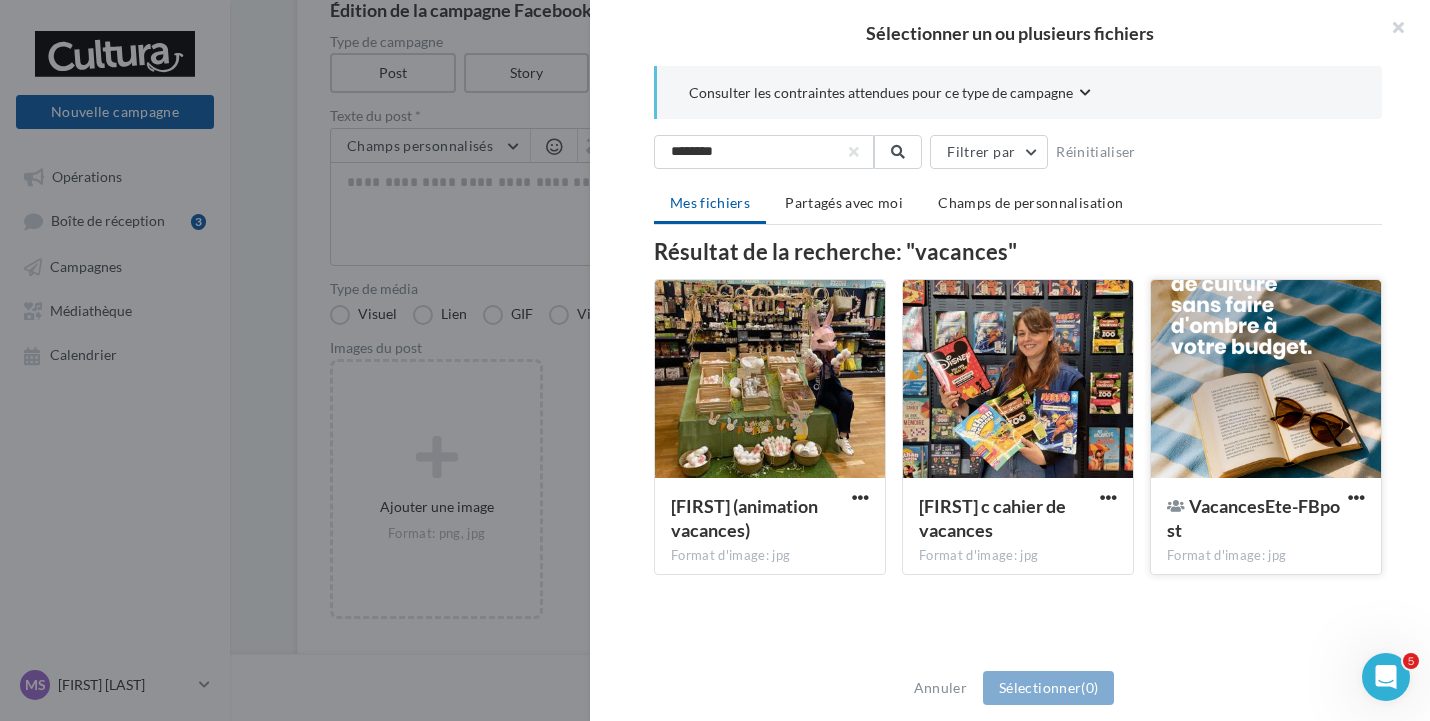 click at bounding box center [1266, 380] 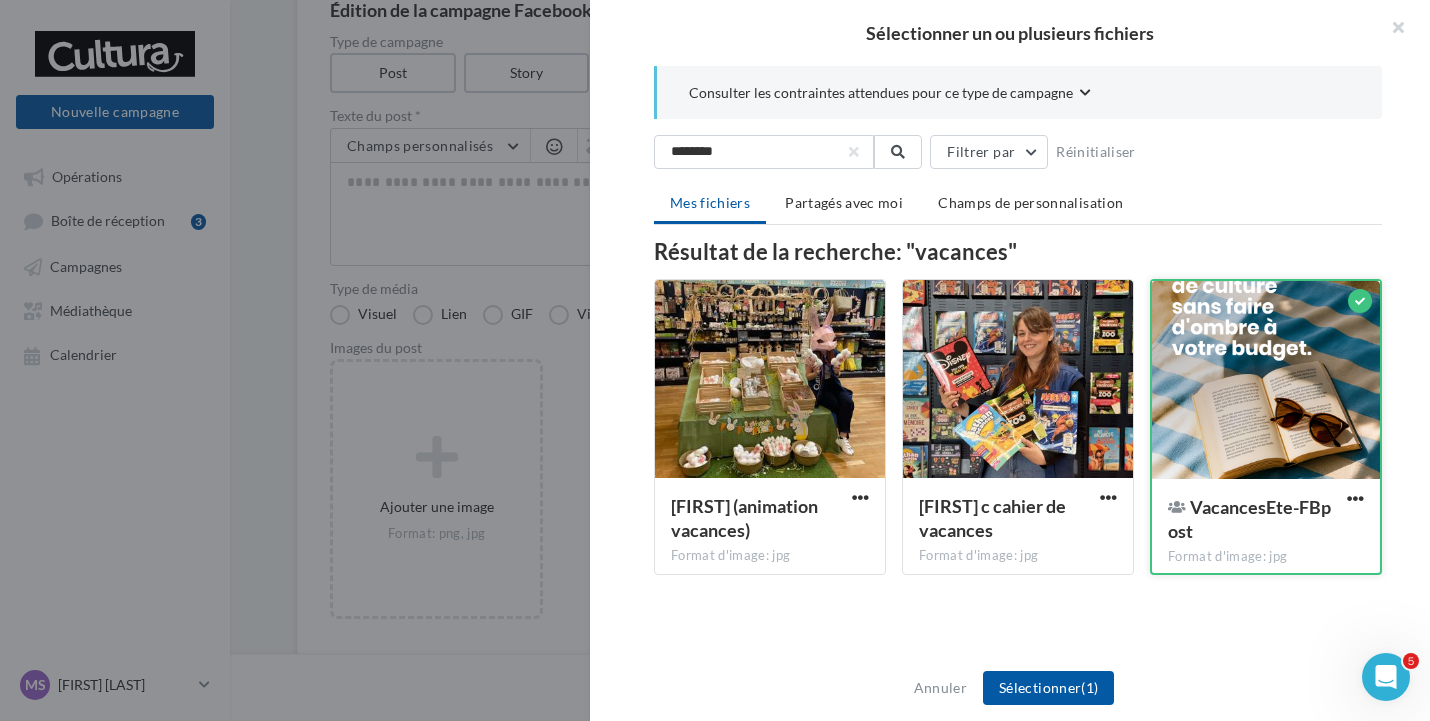 click at bounding box center [1266, 381] 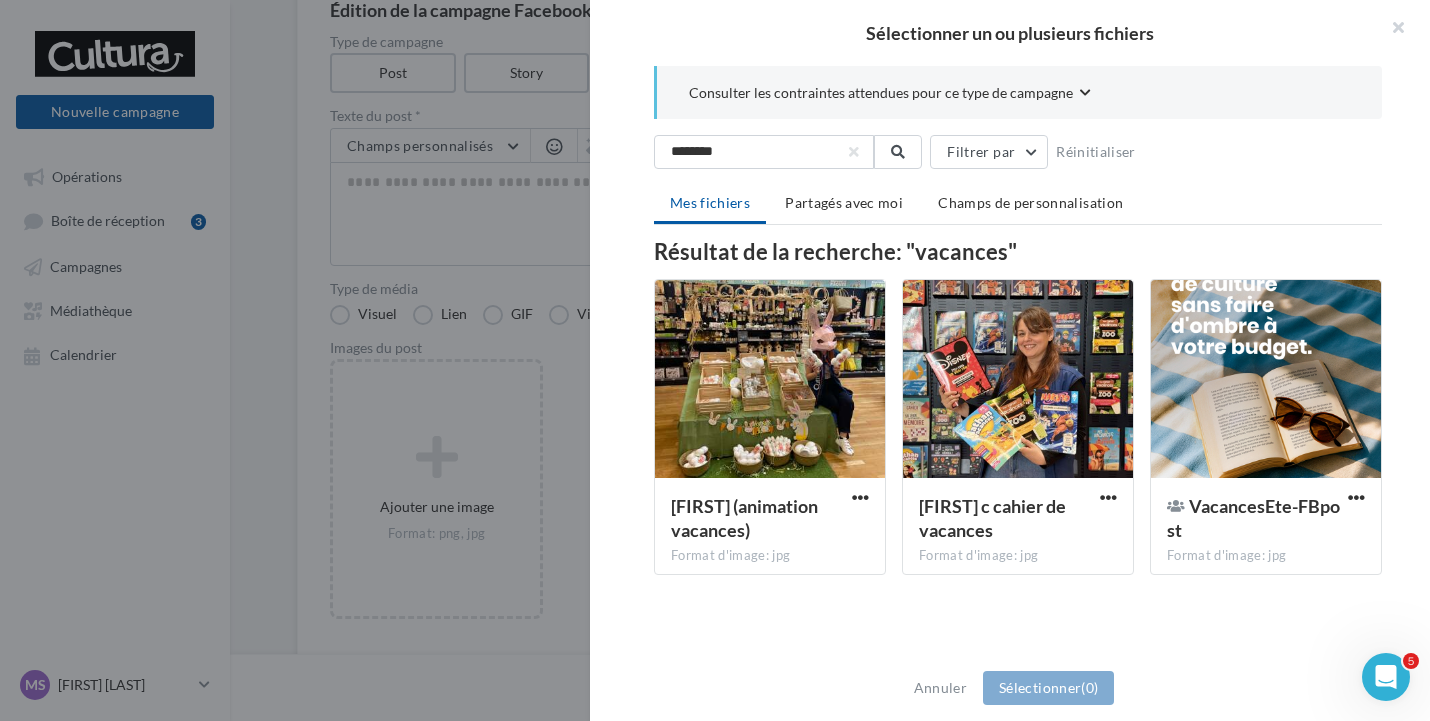 click at bounding box center [715, 360] 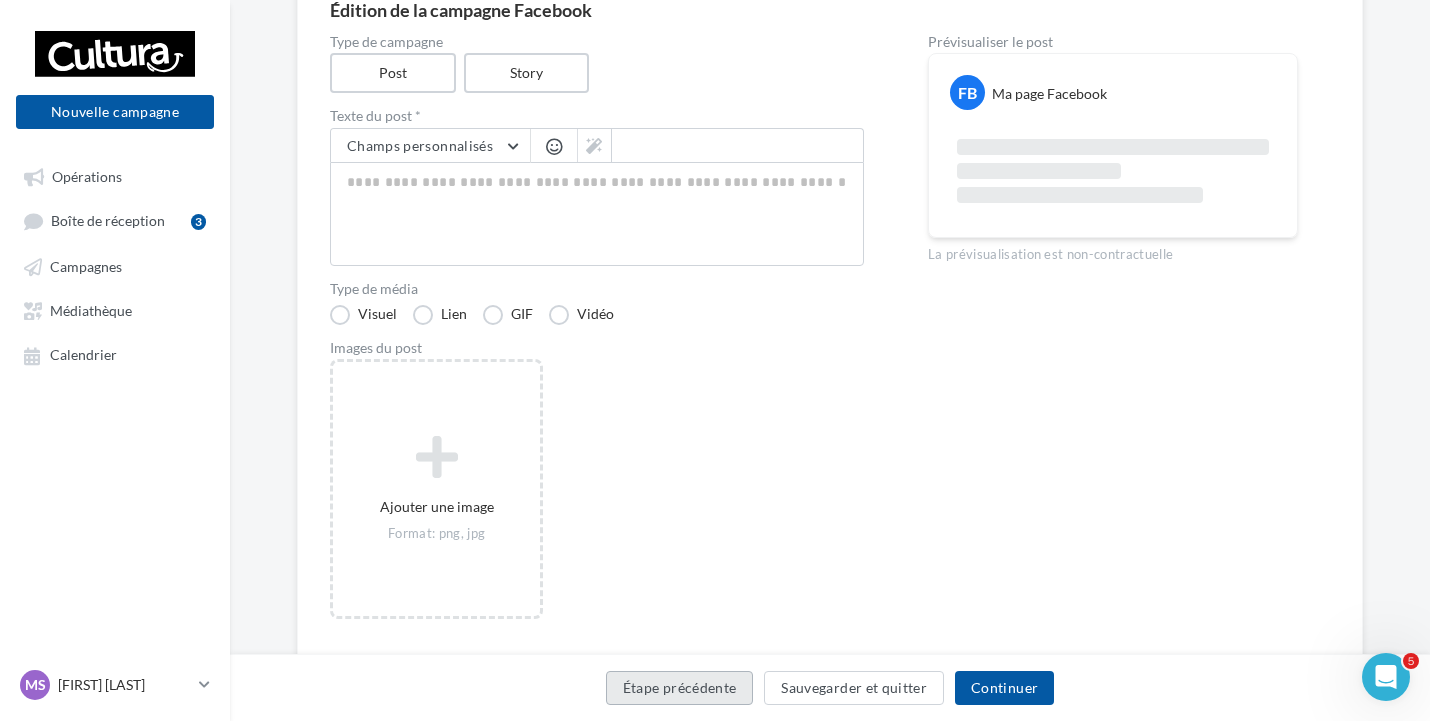 click on "Étape précédente" at bounding box center [680, 688] 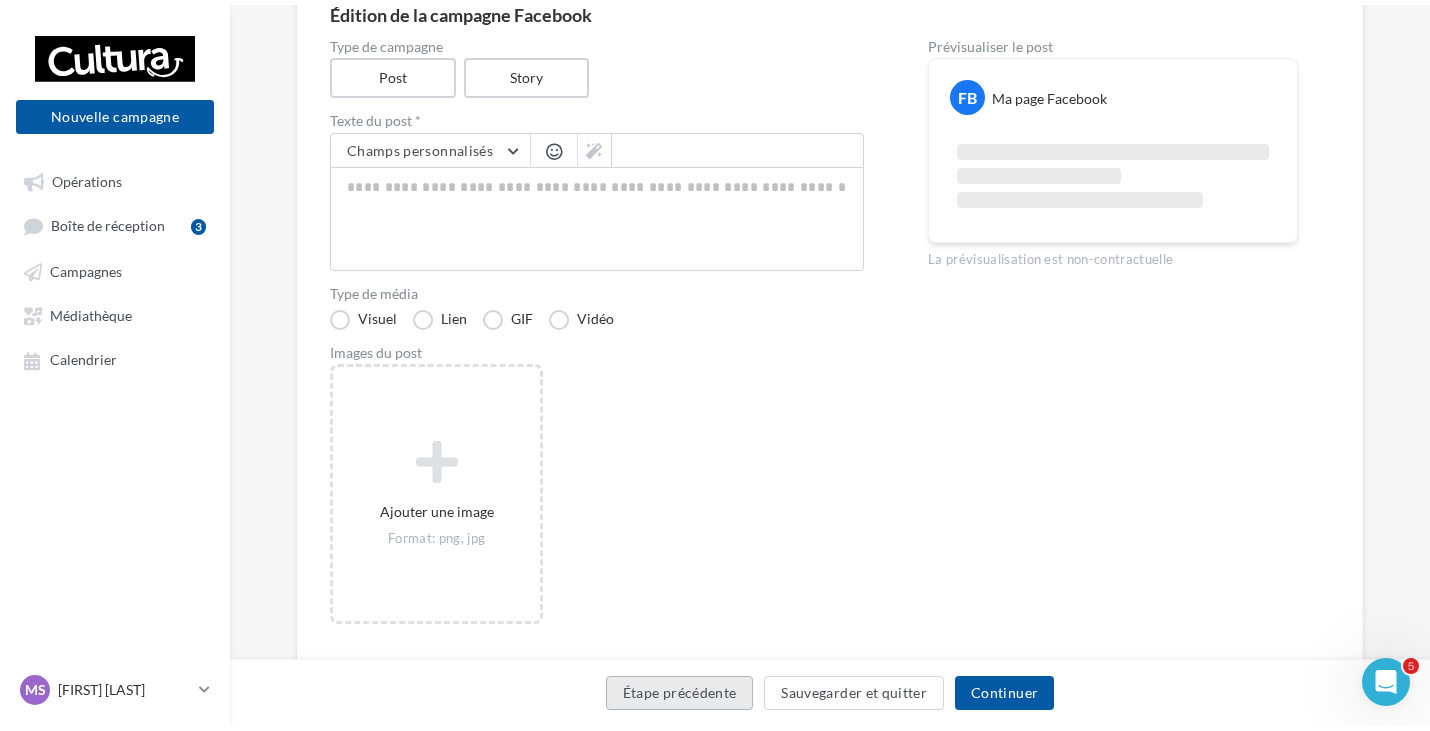scroll, scrollTop: 0, scrollLeft: 0, axis: both 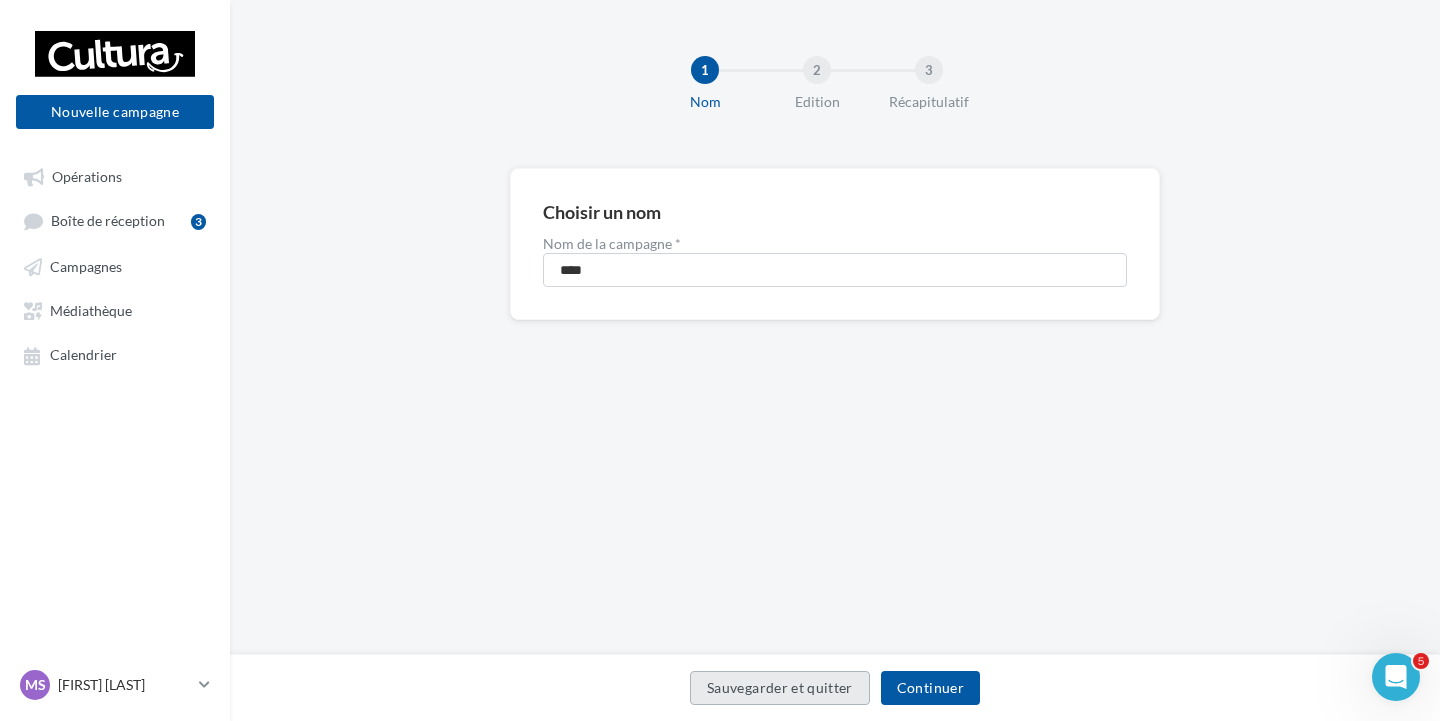 click on "Sauvegarder et quitter" at bounding box center [780, 688] 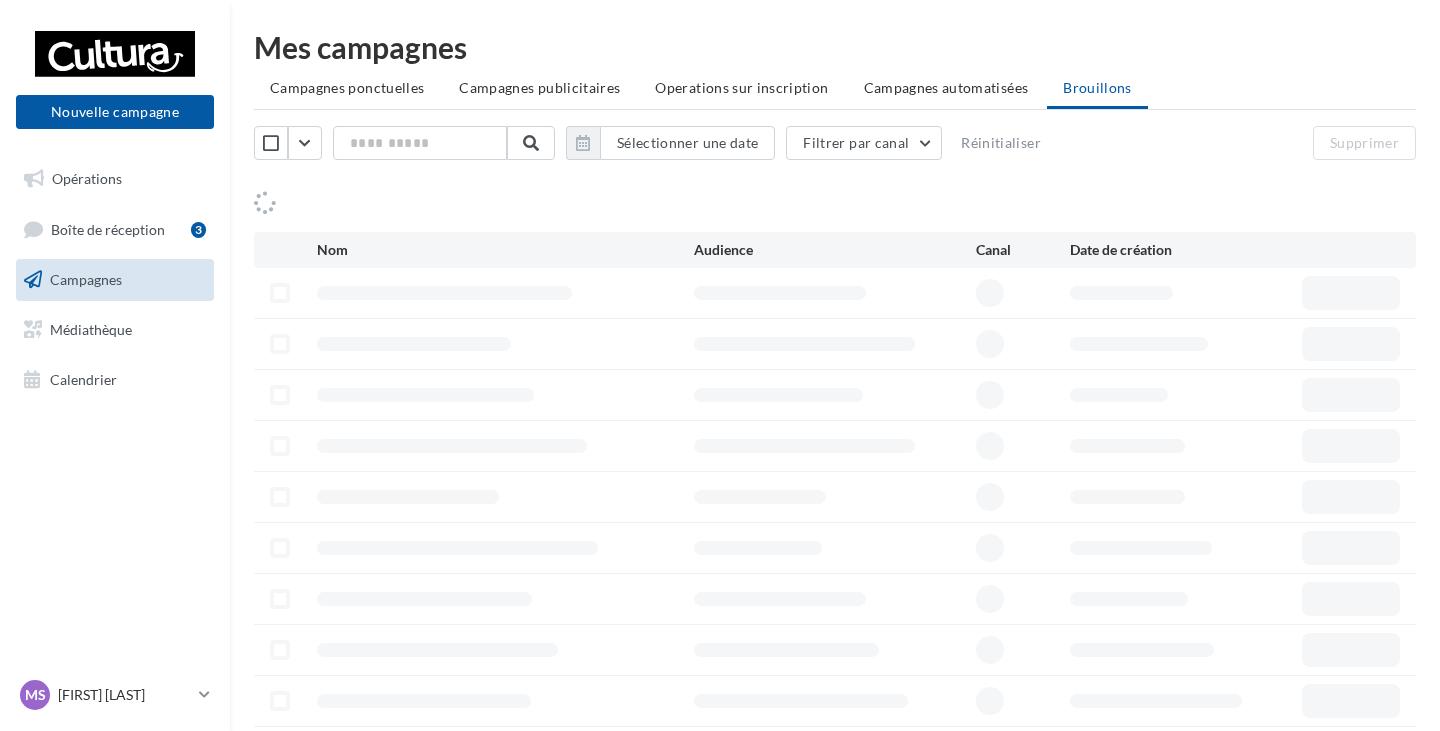 scroll, scrollTop: 0, scrollLeft: 0, axis: both 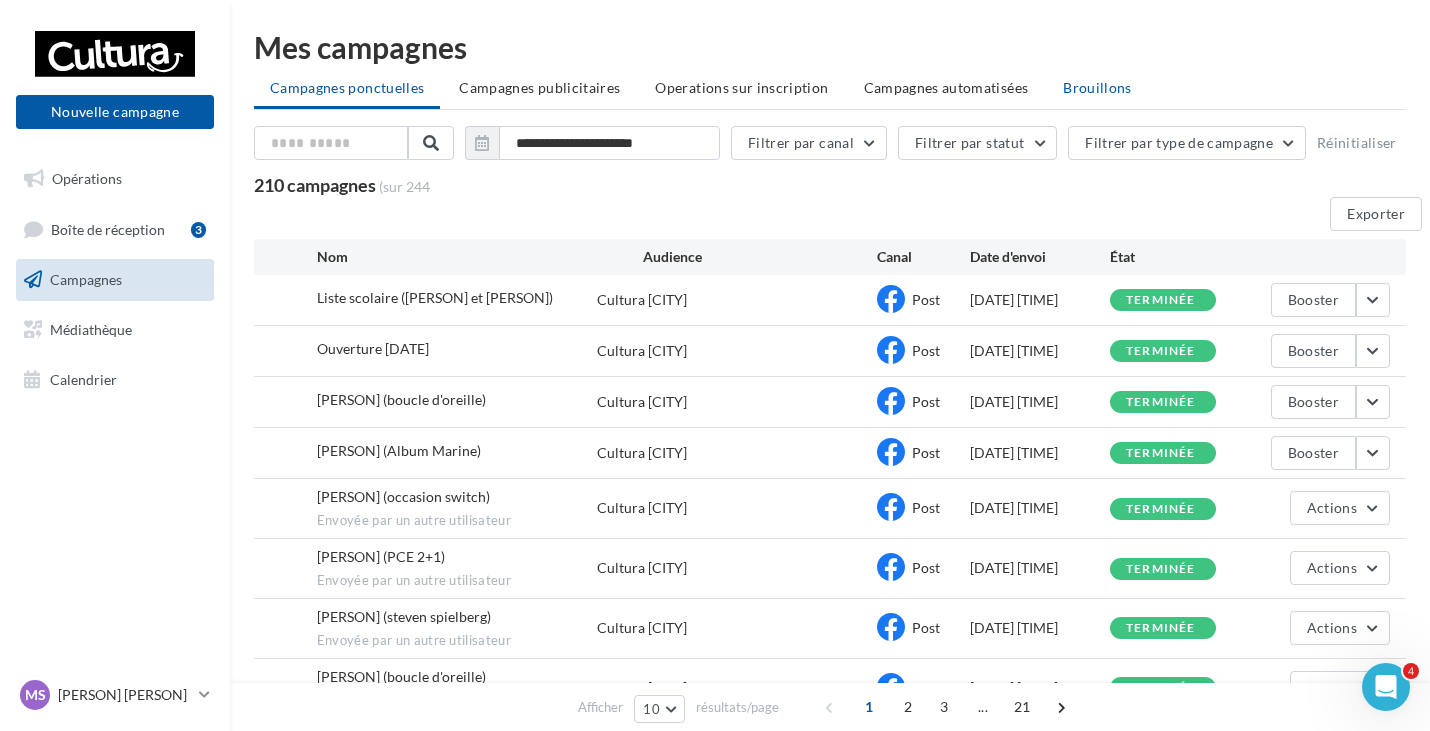 click on "Brouillons" at bounding box center [1097, 87] 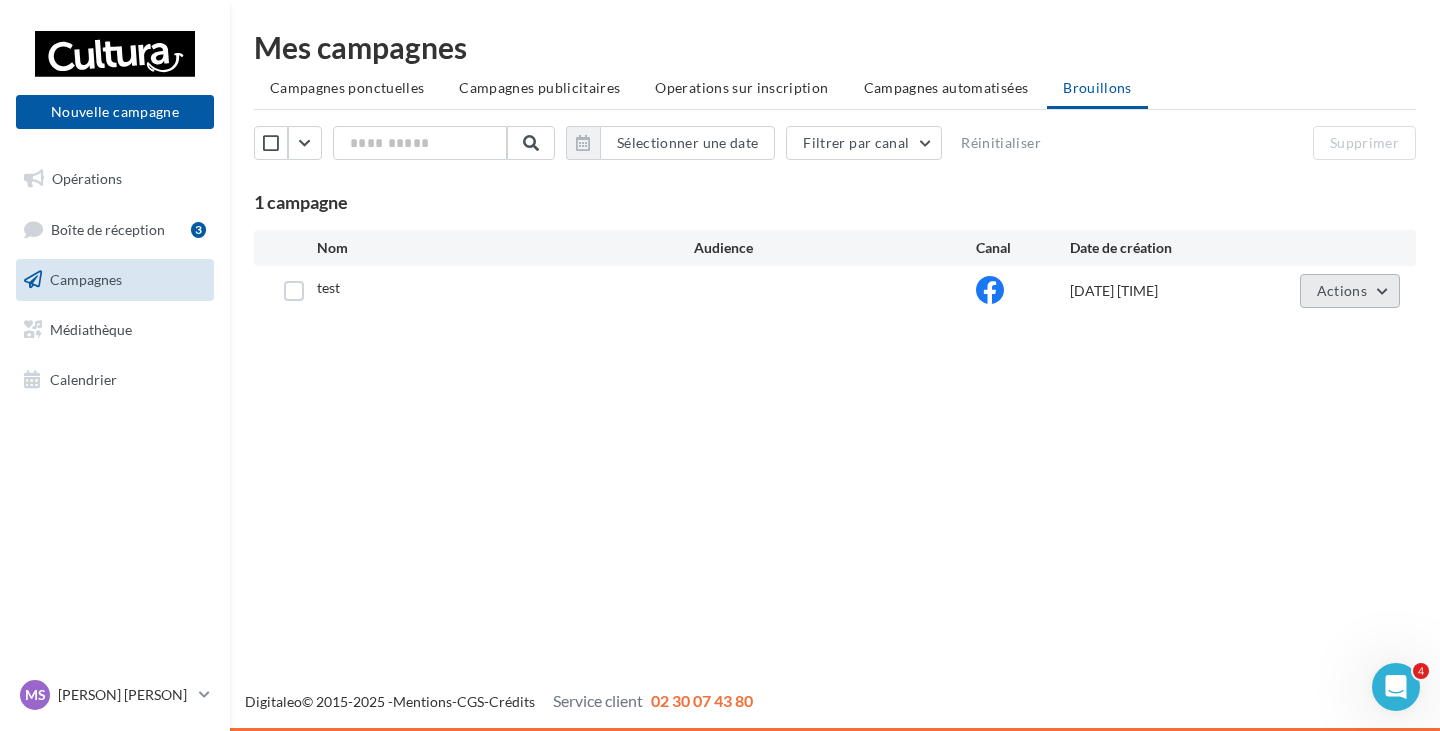 click on "Actions" at bounding box center (1350, 291) 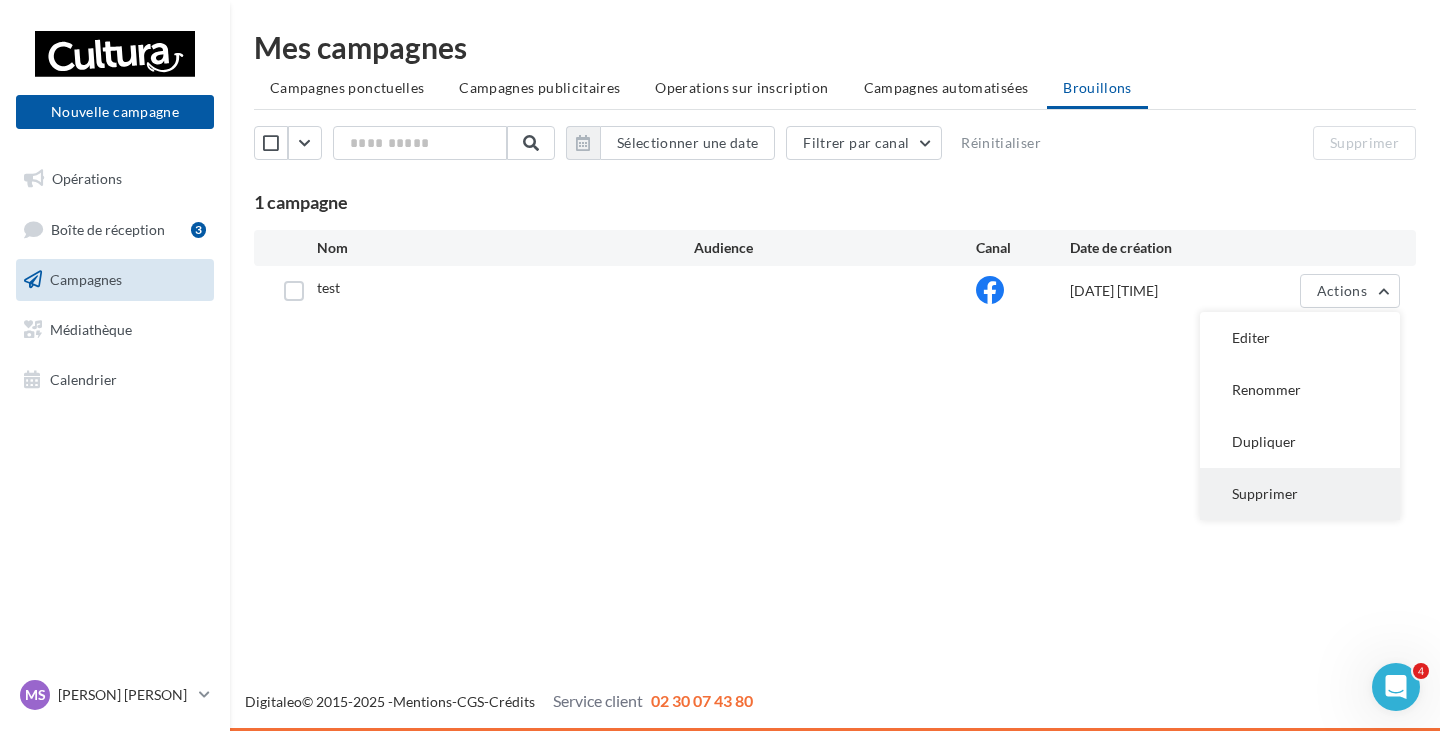 click on "Supprimer" at bounding box center (1300, 494) 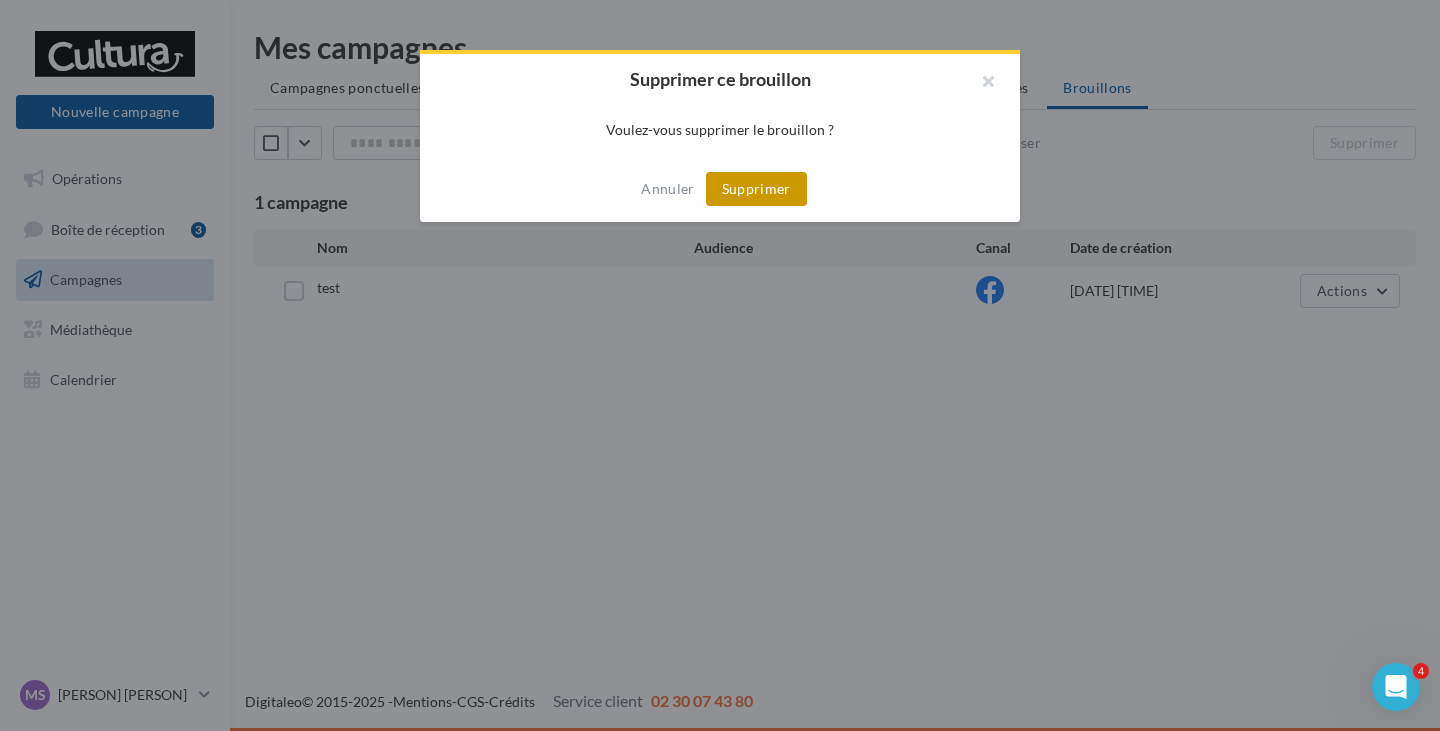 click on "Supprimer" at bounding box center [756, 189] 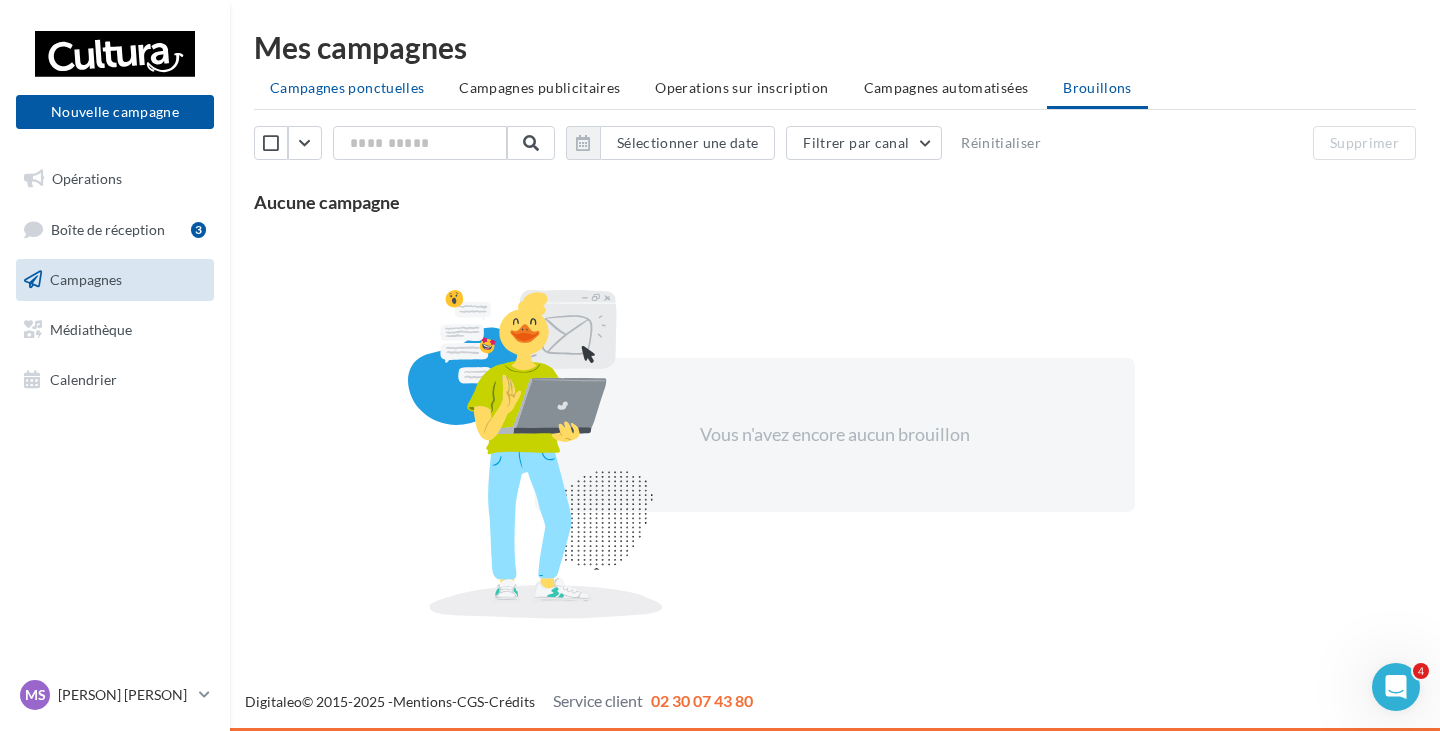 click on "Campagnes ponctuelles" at bounding box center [347, 88] 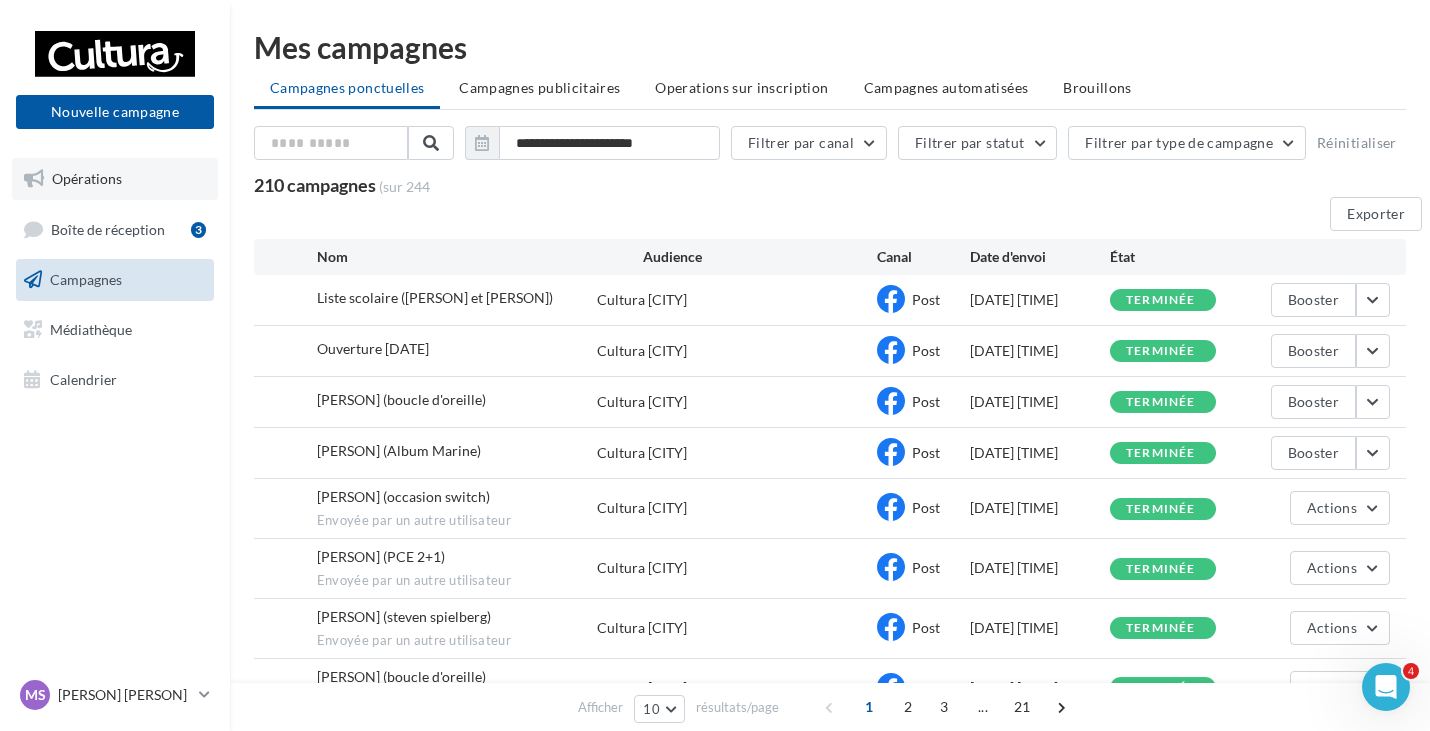 click on "Opérations" at bounding box center [87, 178] 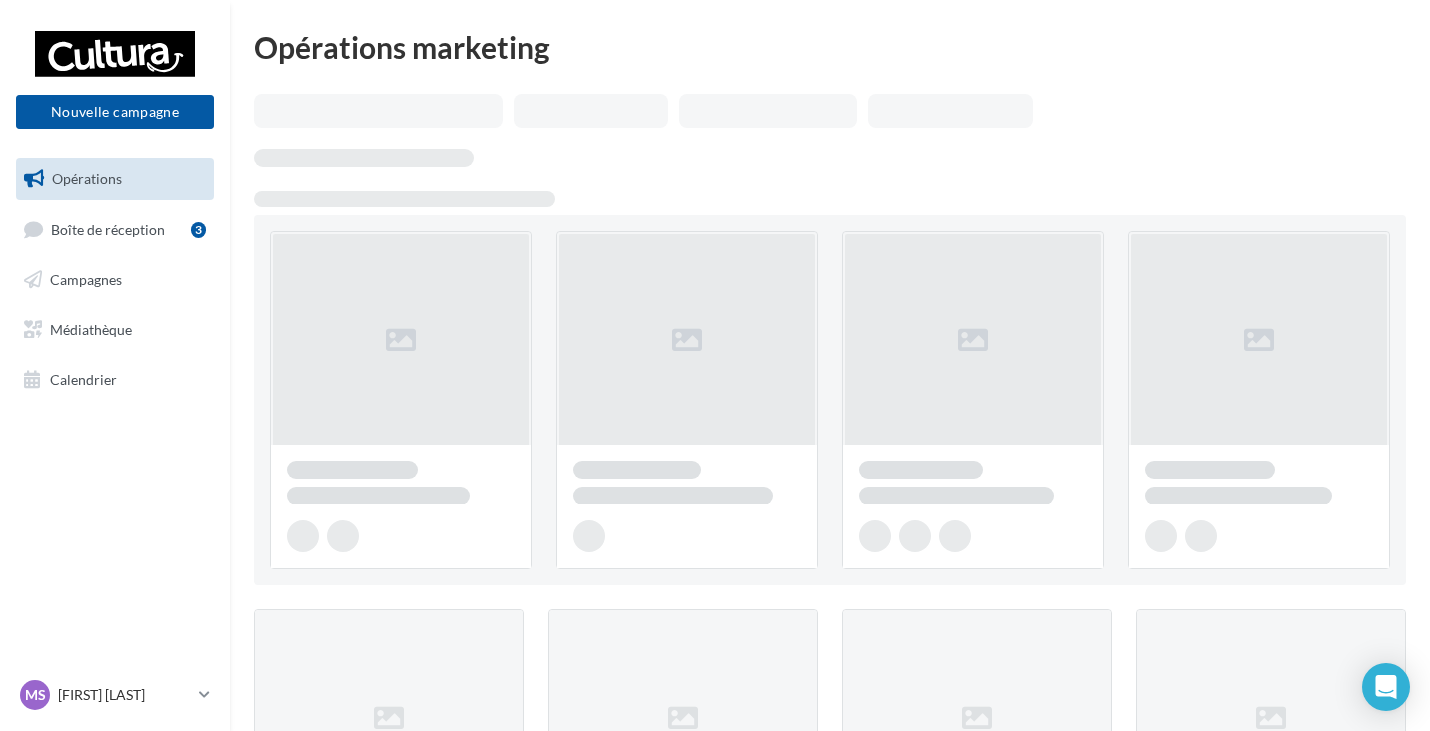 scroll, scrollTop: 0, scrollLeft: 0, axis: both 